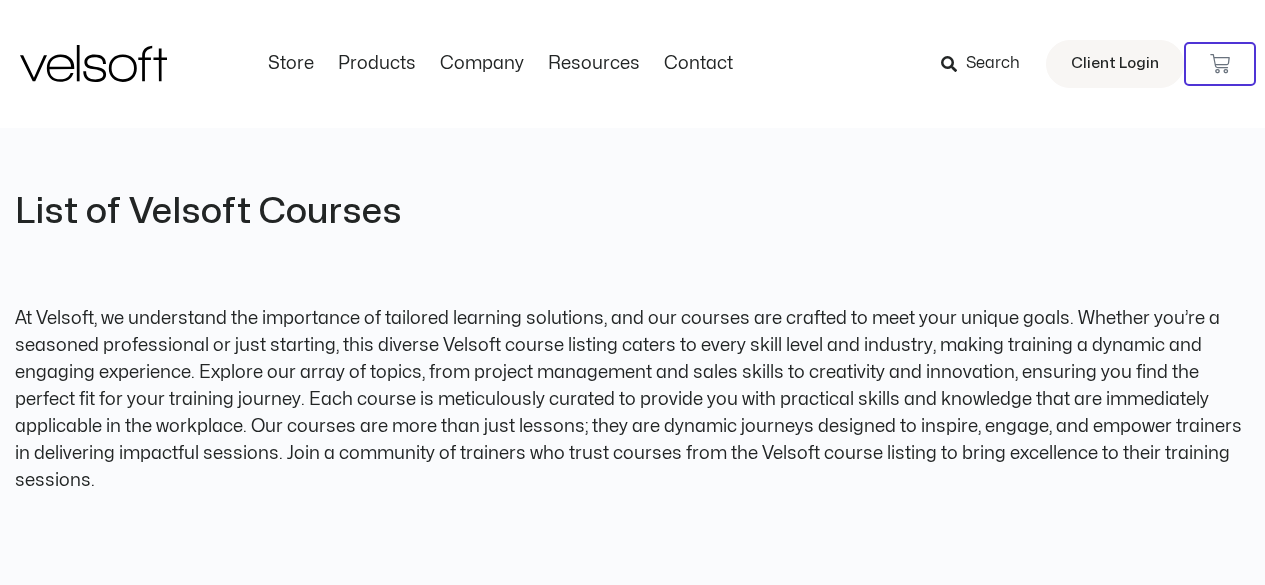 scroll, scrollTop: 0, scrollLeft: 0, axis: both 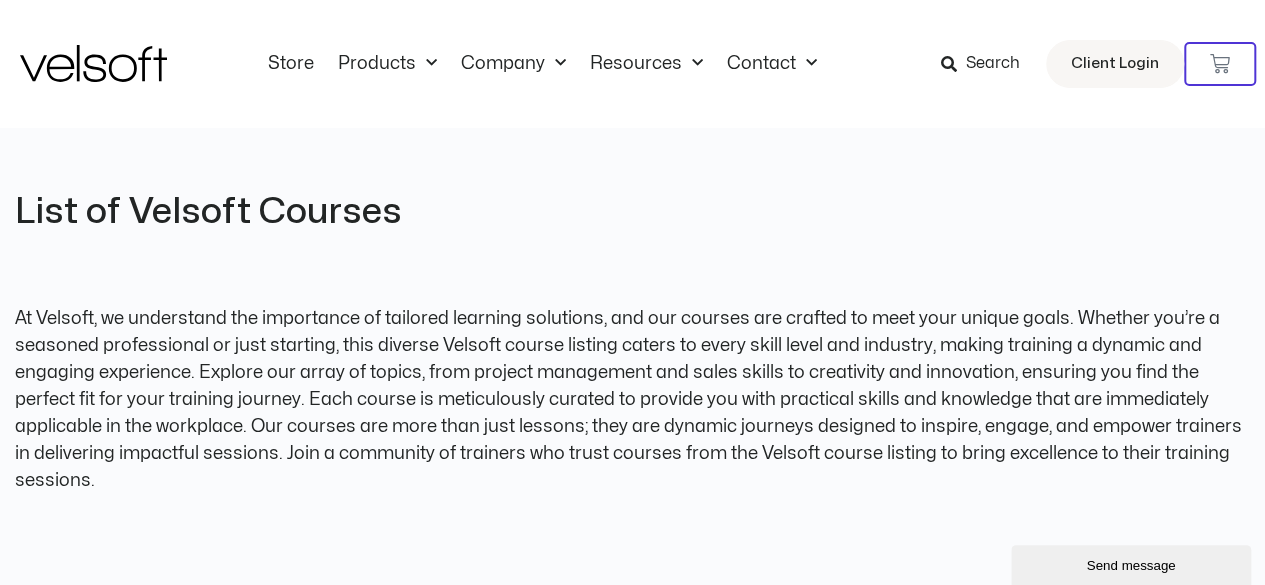 click on "Search" at bounding box center [993, 64] 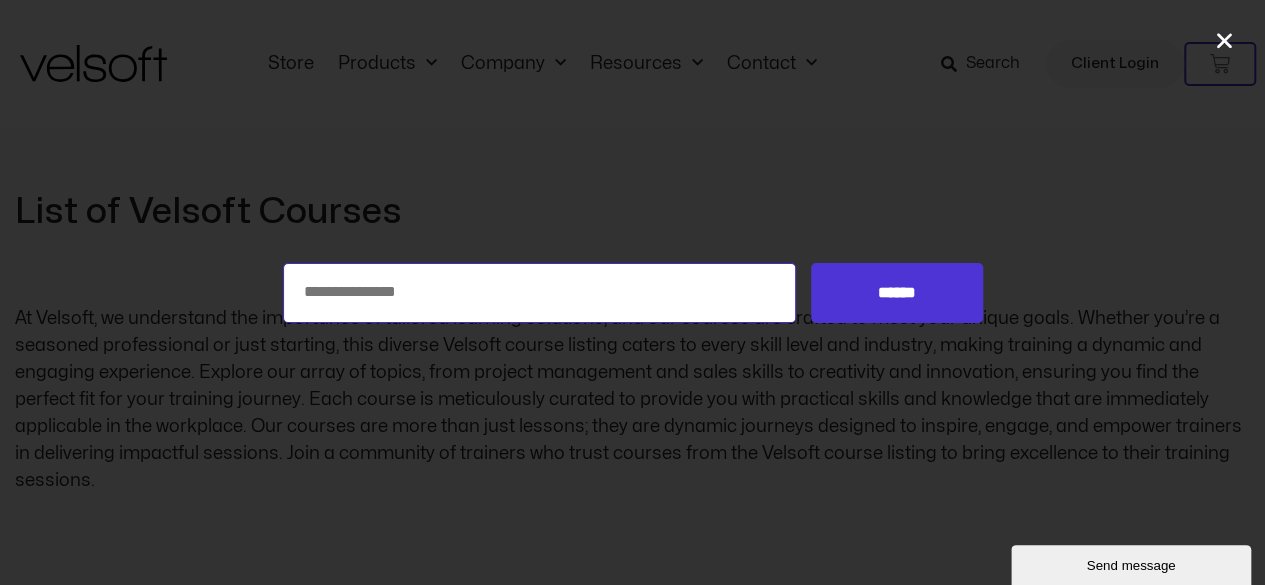 click on "Search for:" at bounding box center [540, 293] 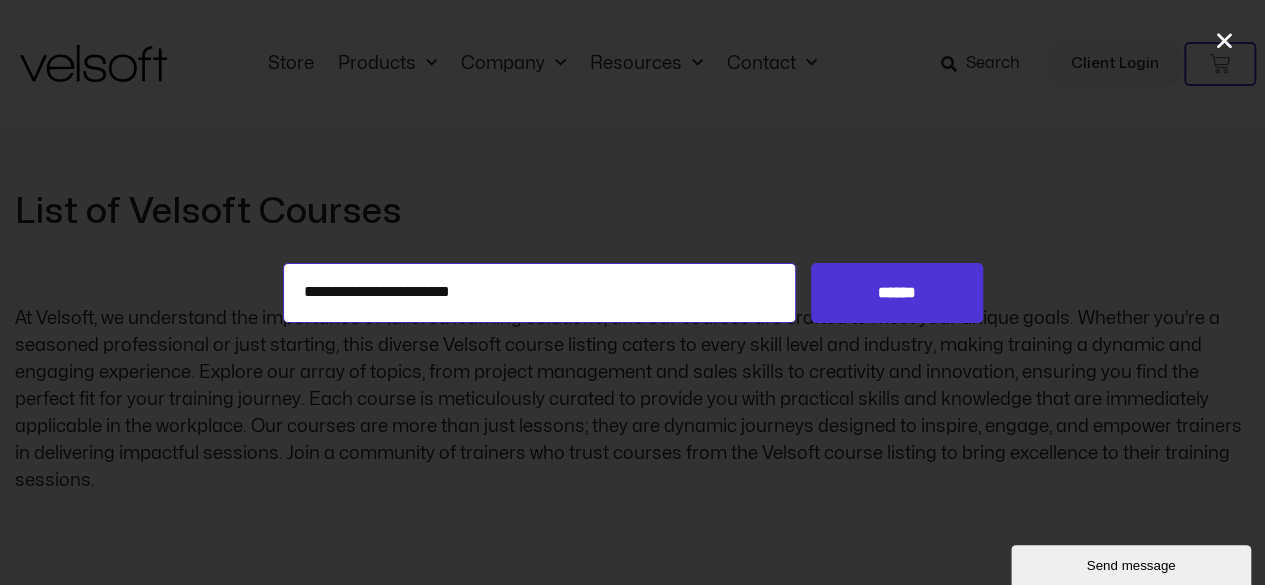 type on "**********" 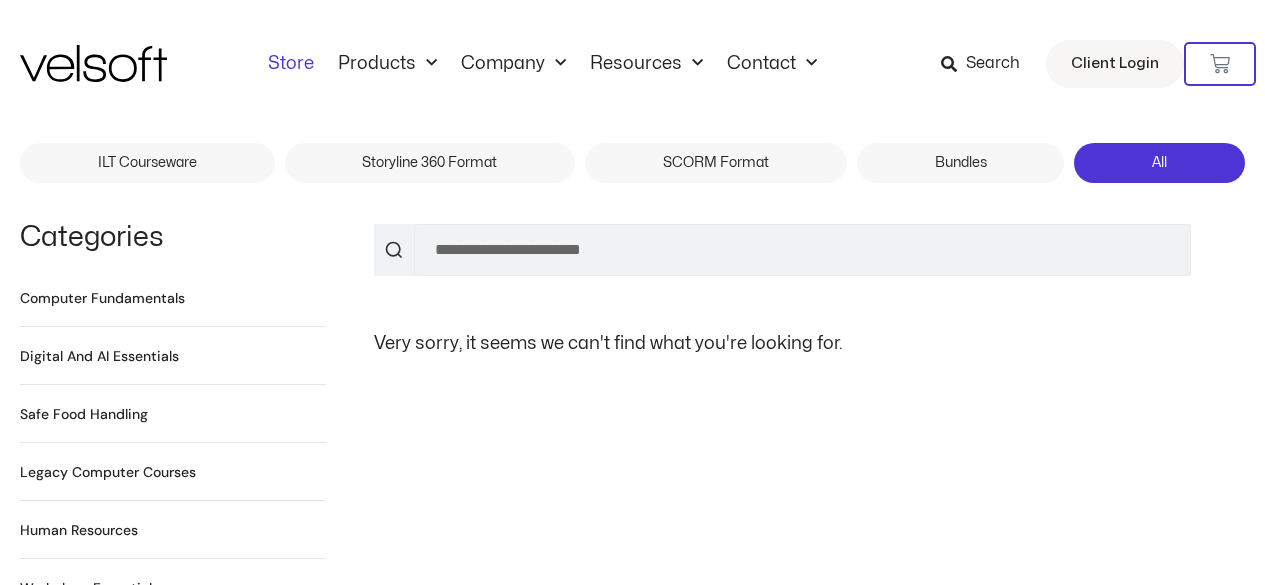scroll, scrollTop: 0, scrollLeft: 0, axis: both 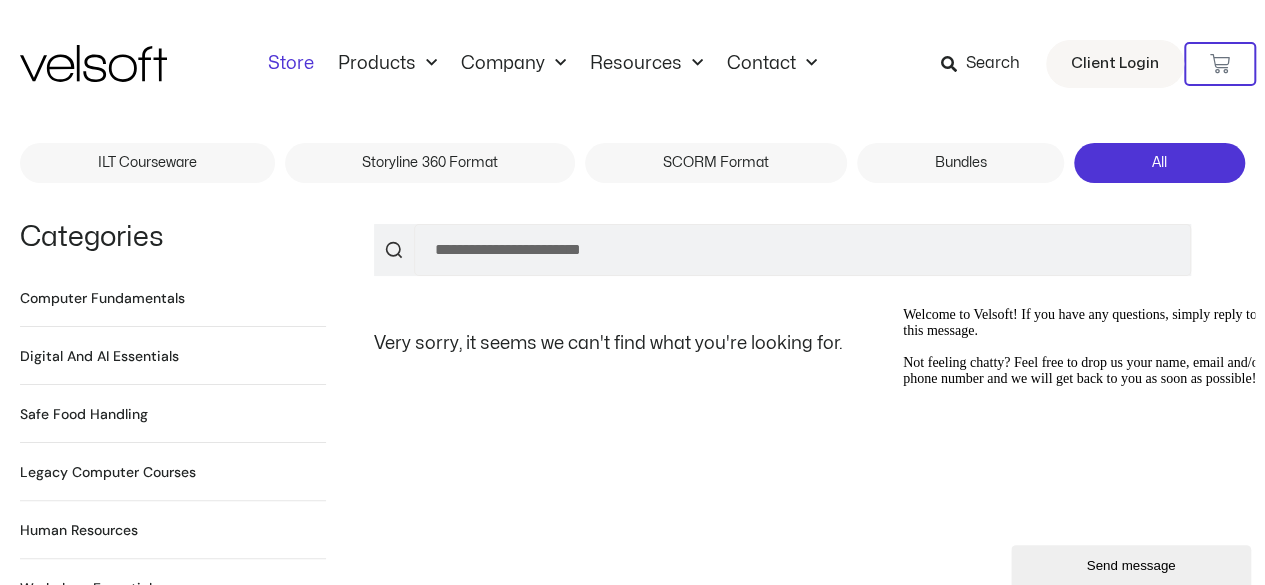 click on "Search" at bounding box center (993, 64) 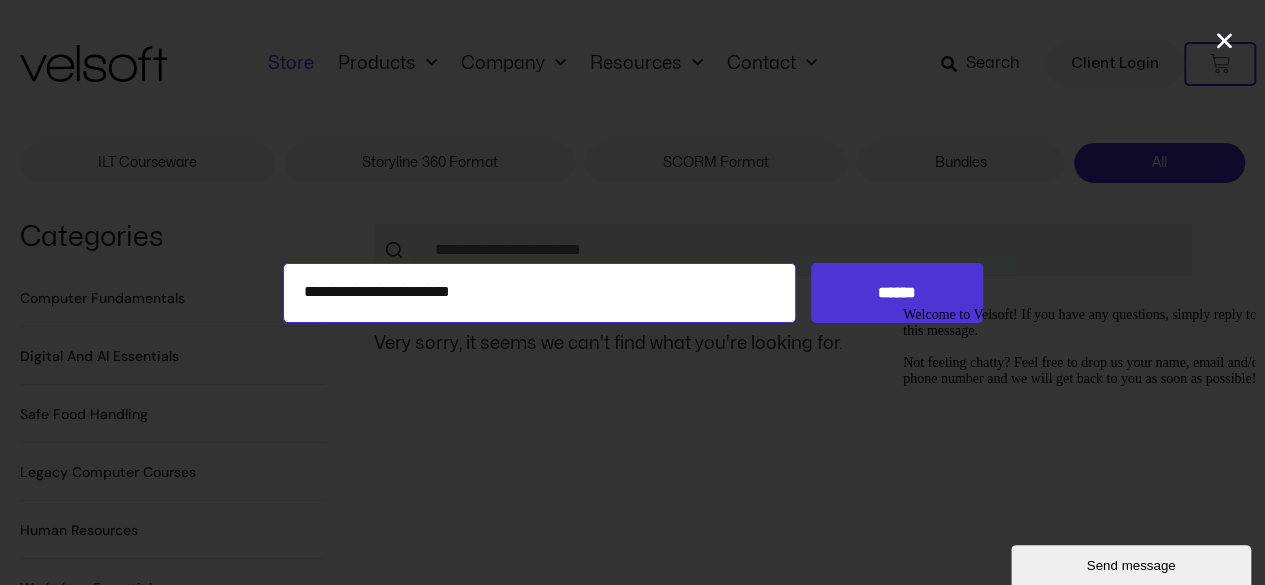 drag, startPoint x: 376, startPoint y: 303, endPoint x: 216, endPoint y: 290, distance: 160.52725 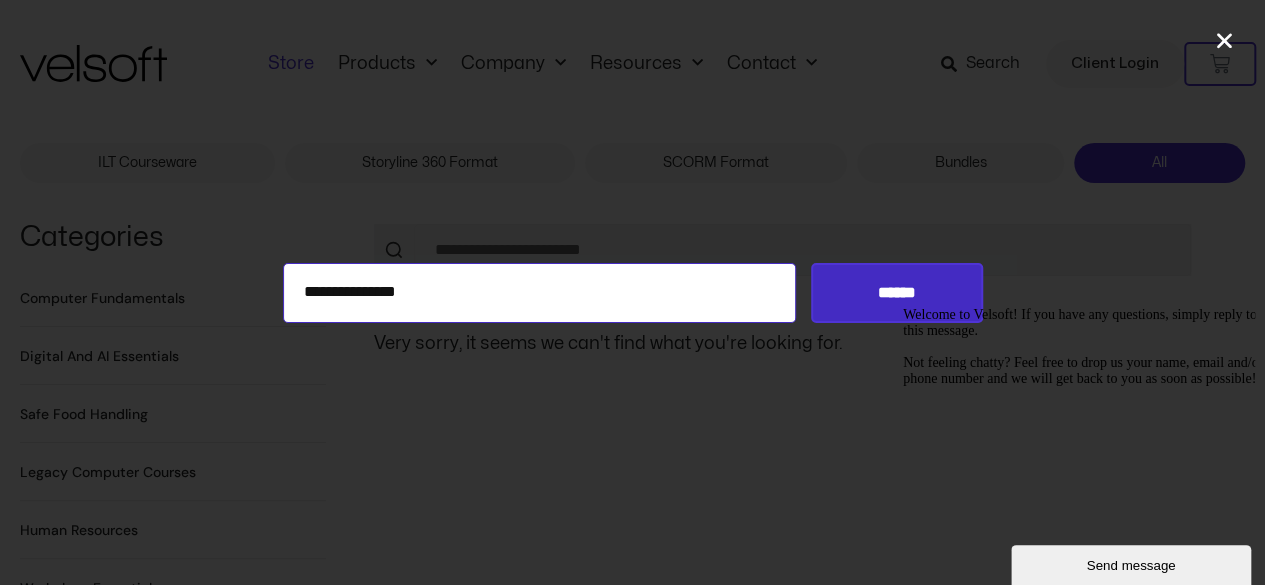 type on "**********" 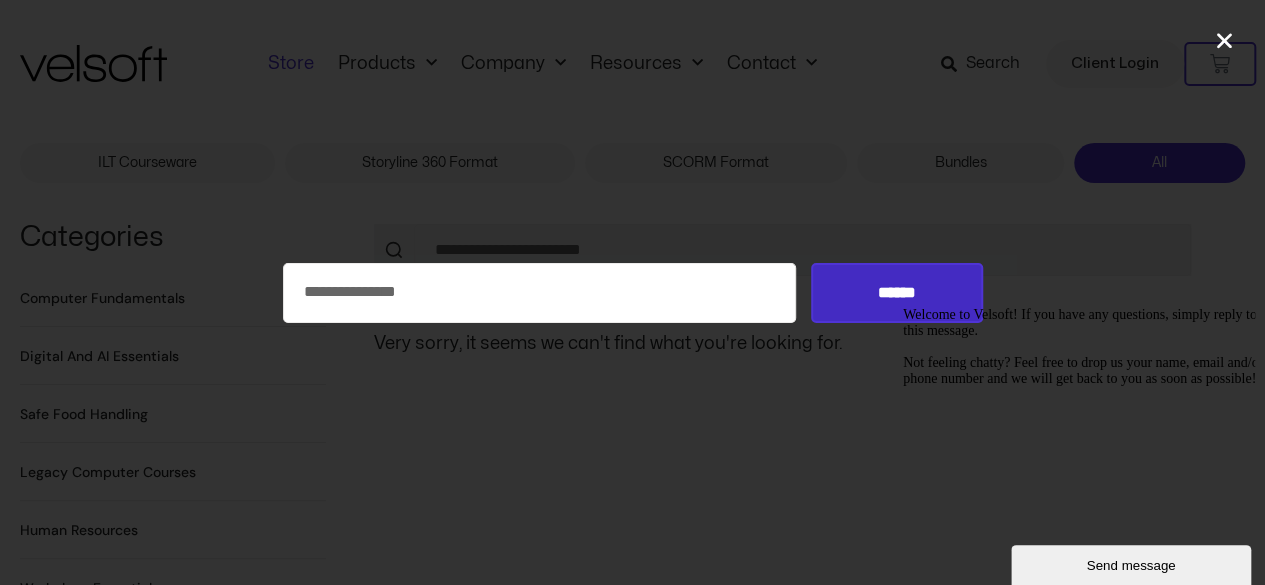 click on "******" at bounding box center [896, 293] 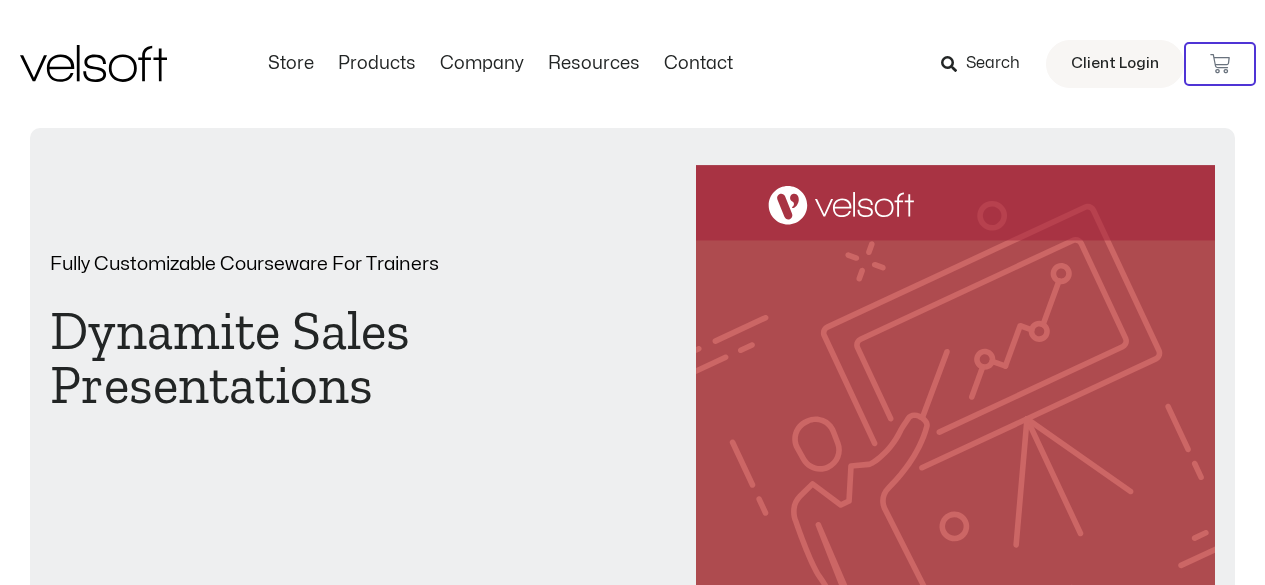 scroll, scrollTop: 0, scrollLeft: 0, axis: both 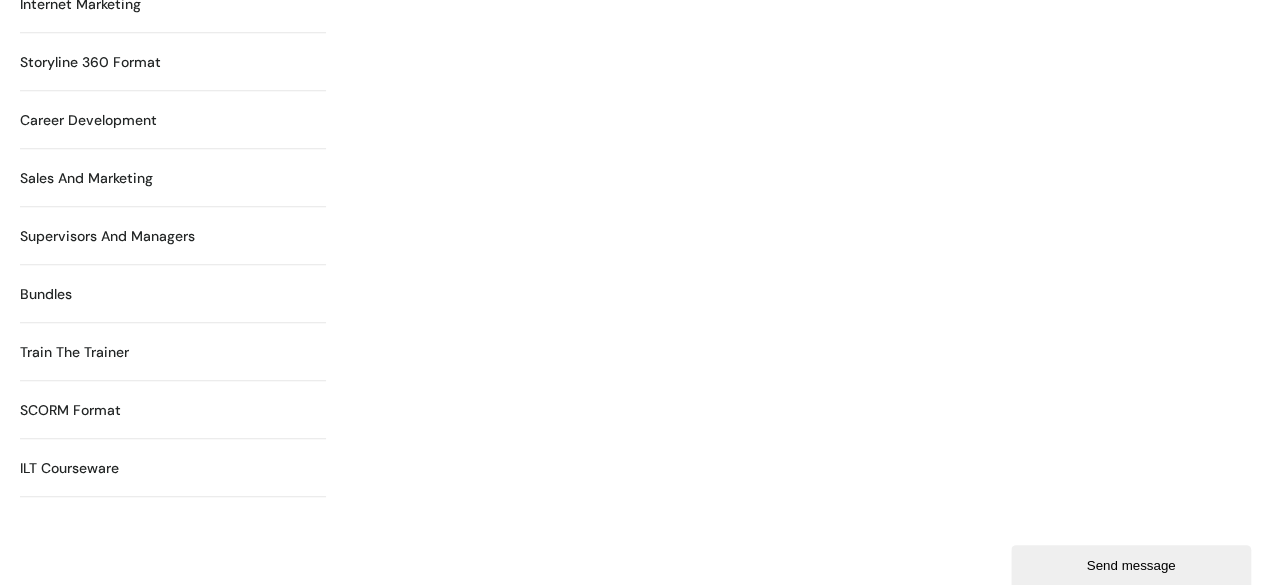 click on "Supervisors and Managers 90 Products" at bounding box center (107, 236) 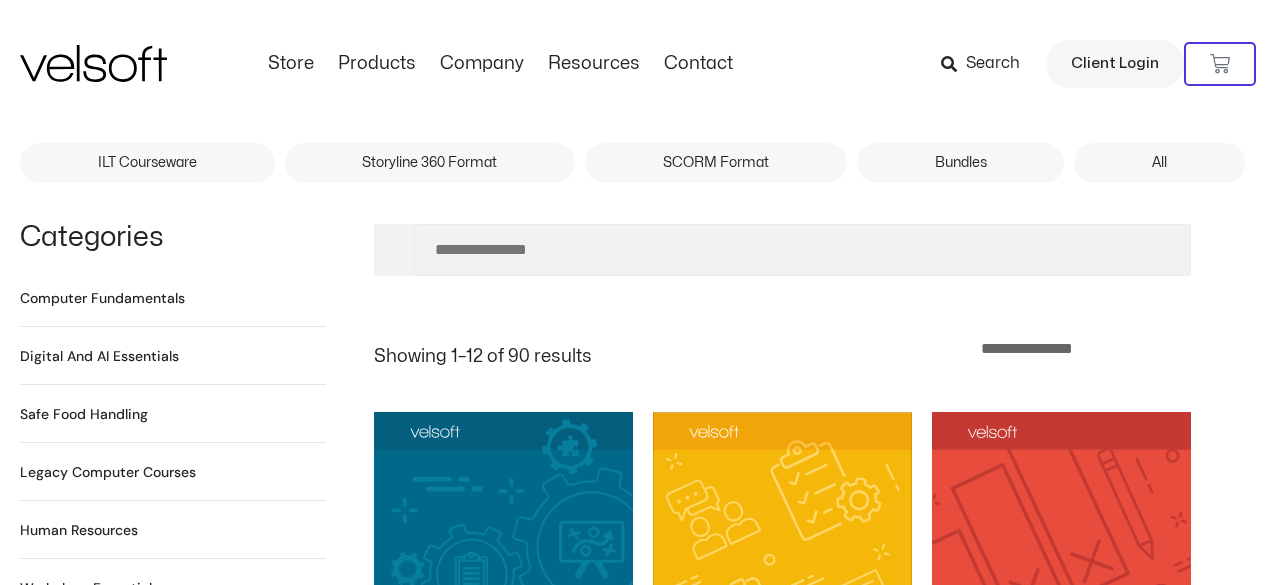 scroll, scrollTop: 0, scrollLeft: 0, axis: both 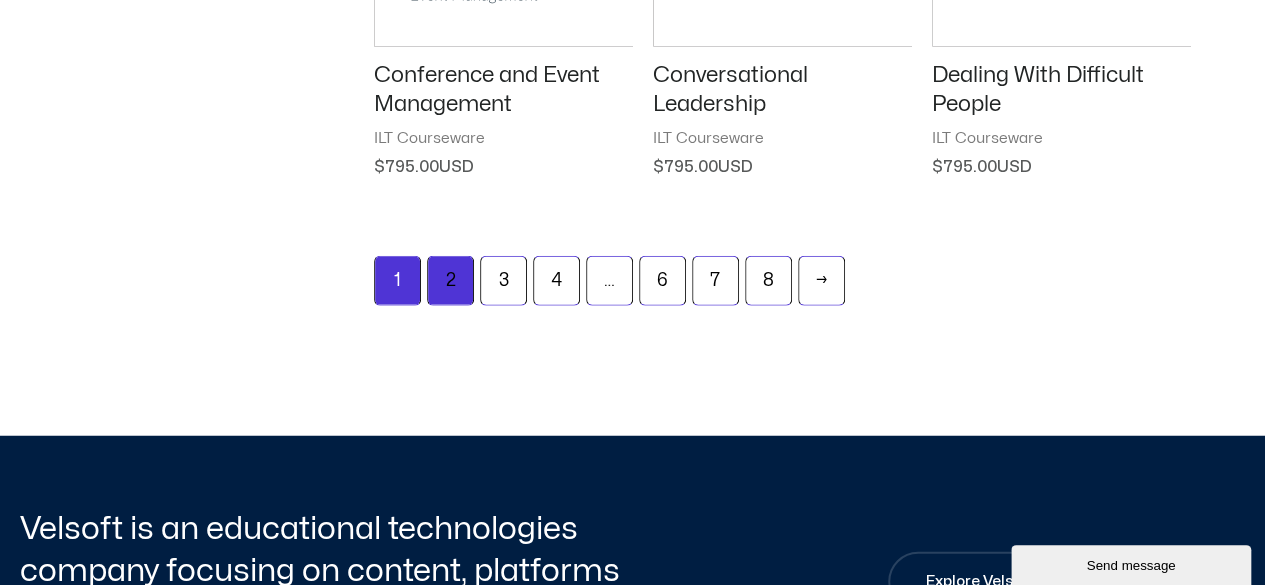 click on "2" at bounding box center [450, 281] 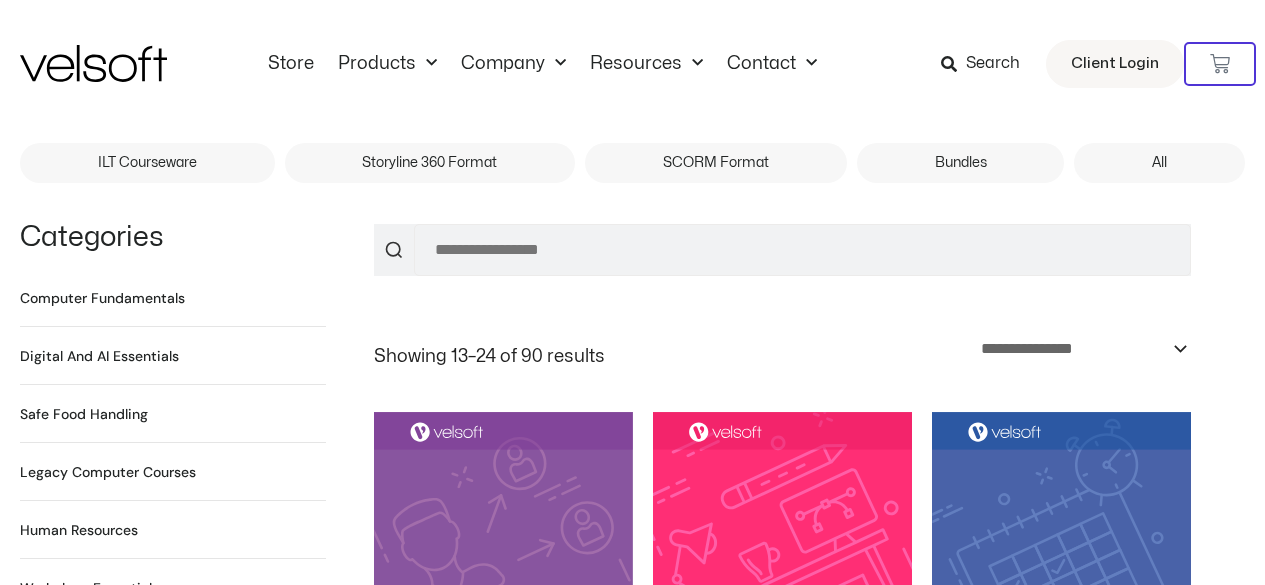 scroll, scrollTop: 0, scrollLeft: 0, axis: both 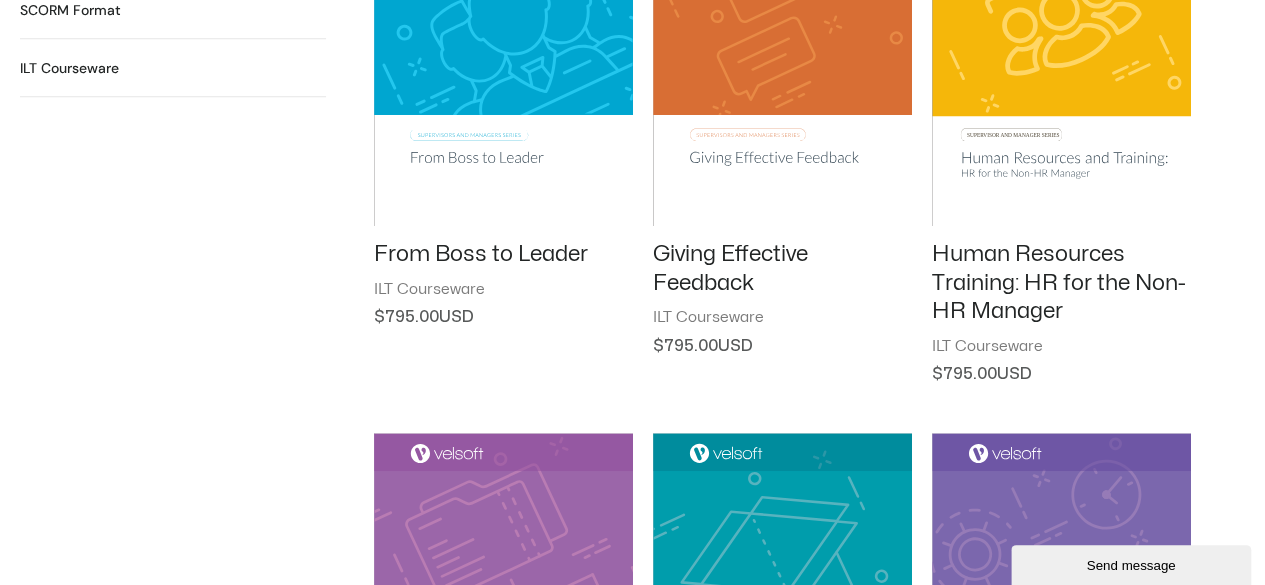 click on "From Boss to Leader" at bounding box center (503, 254) 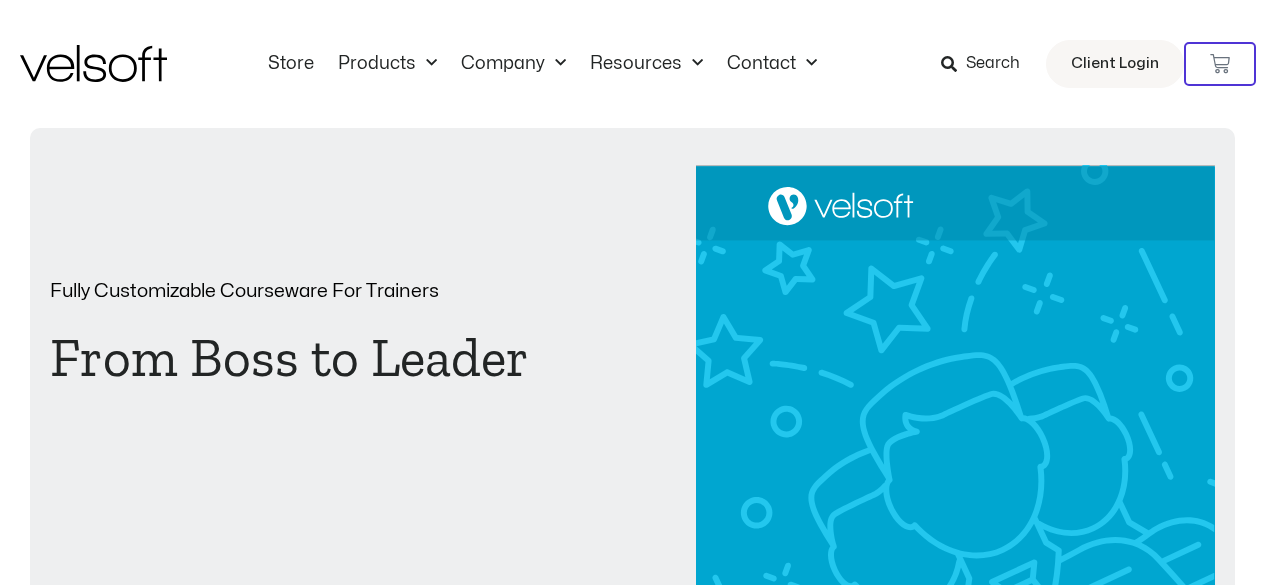 scroll, scrollTop: 0, scrollLeft: 0, axis: both 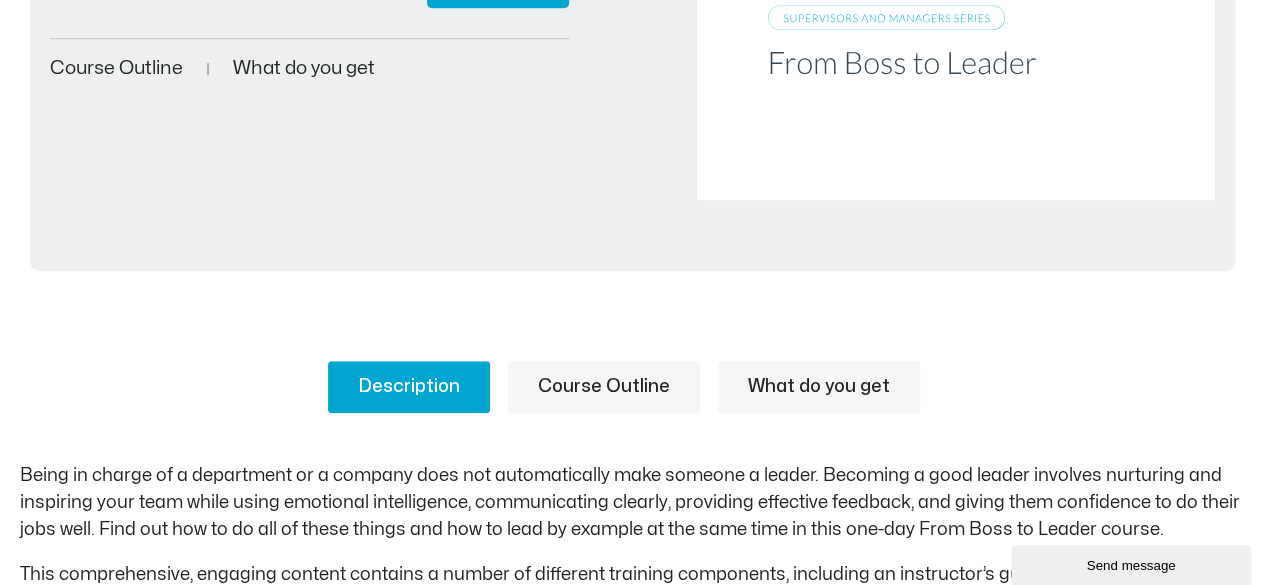 click on "Course Outline" at bounding box center (604, 387) 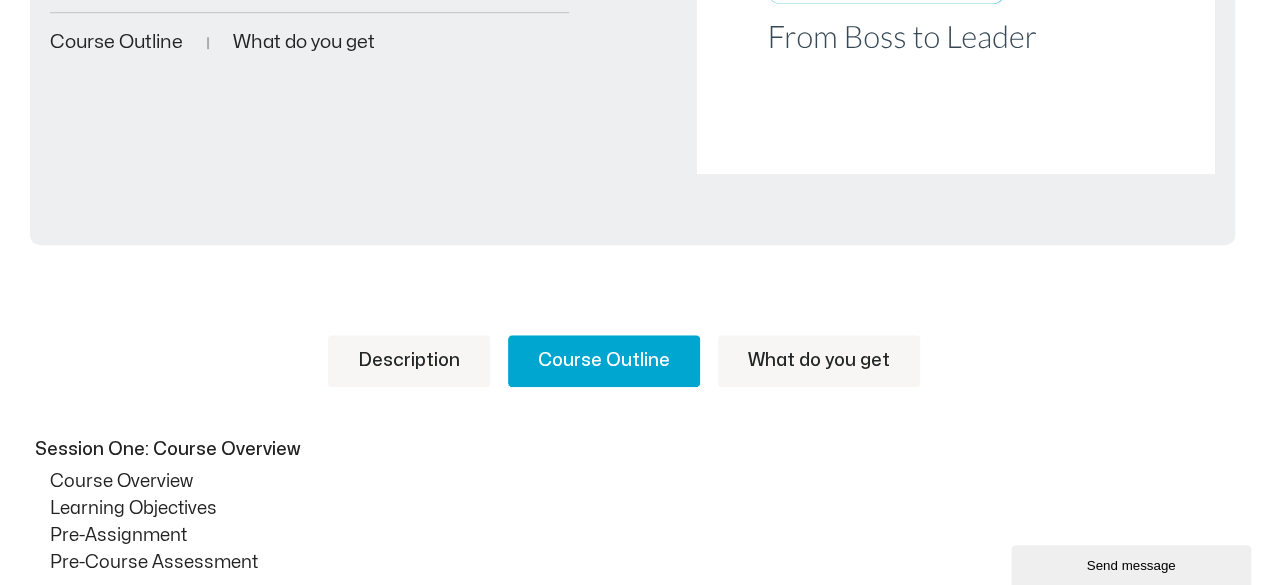 scroll, scrollTop: 600, scrollLeft: 0, axis: vertical 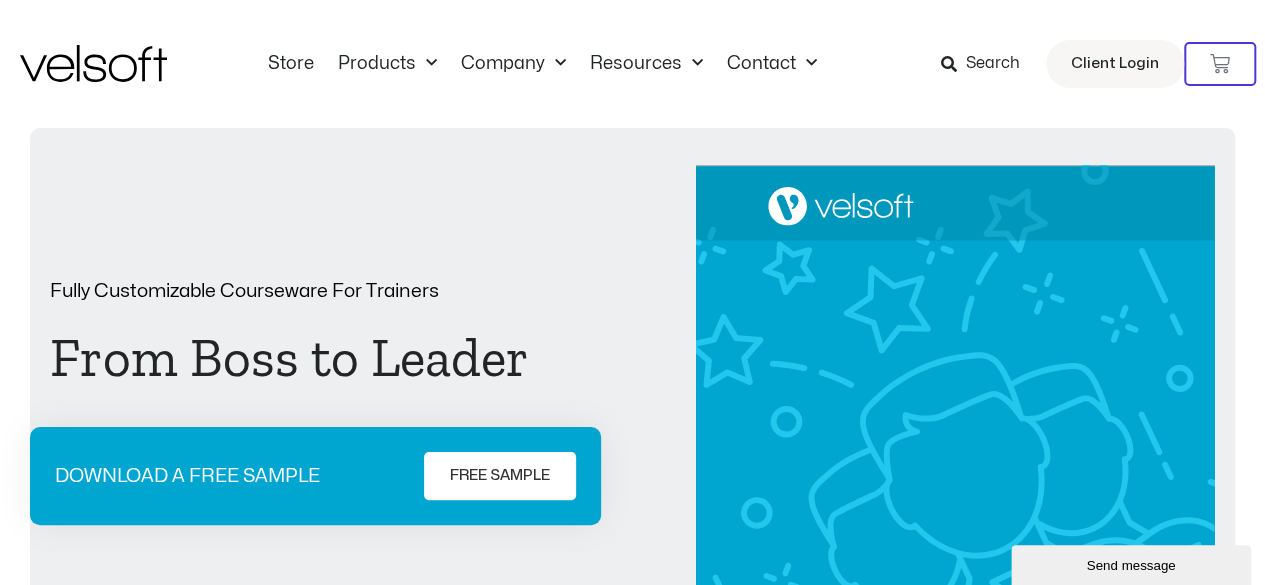 click on "Search" at bounding box center (993, 64) 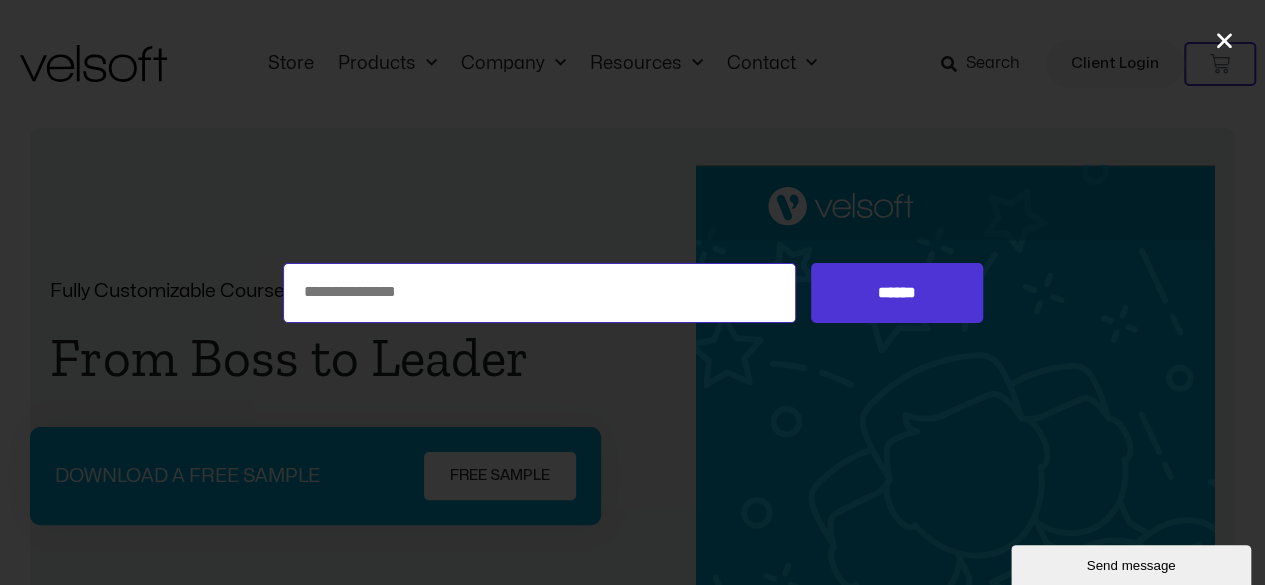click on "Search for:" at bounding box center (540, 293) 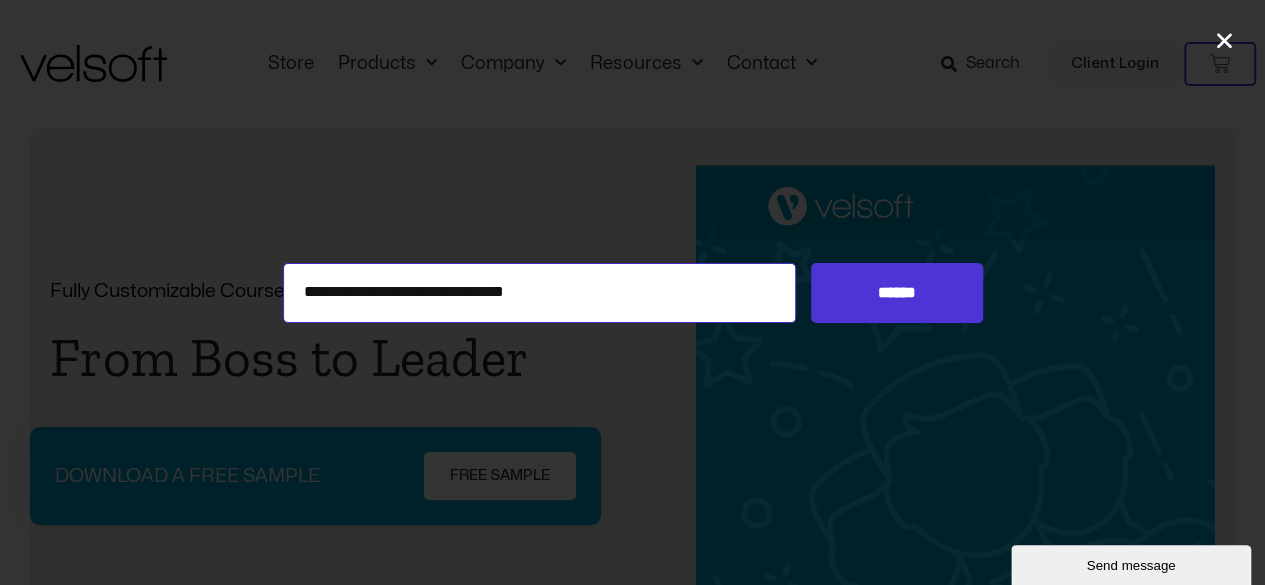 type on "**********" 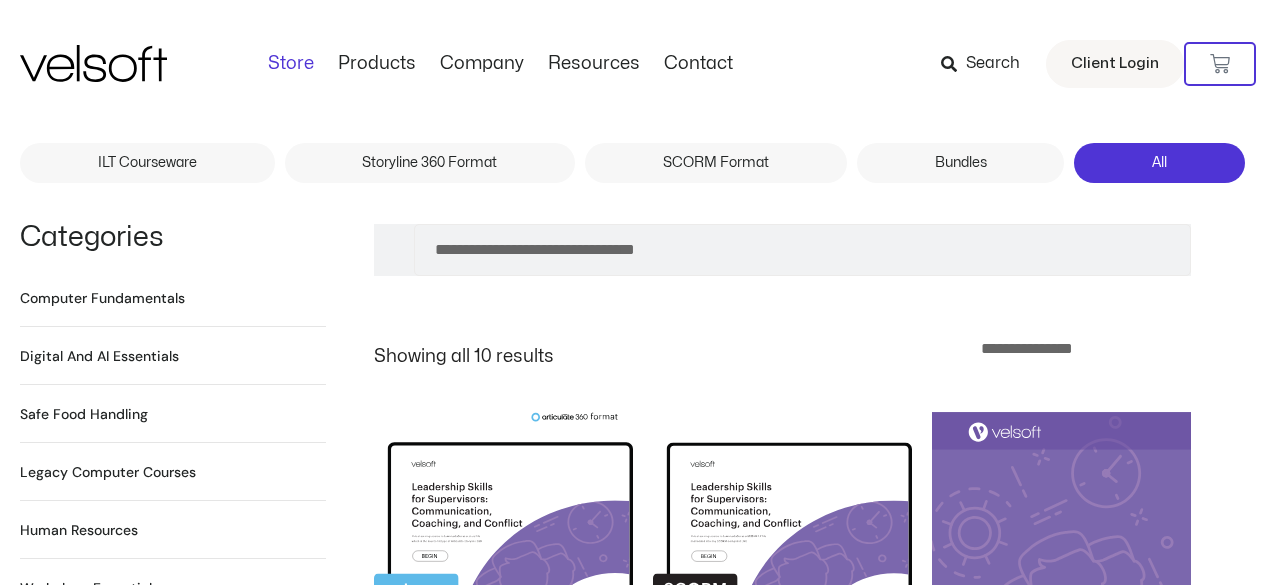 scroll, scrollTop: 0, scrollLeft: 0, axis: both 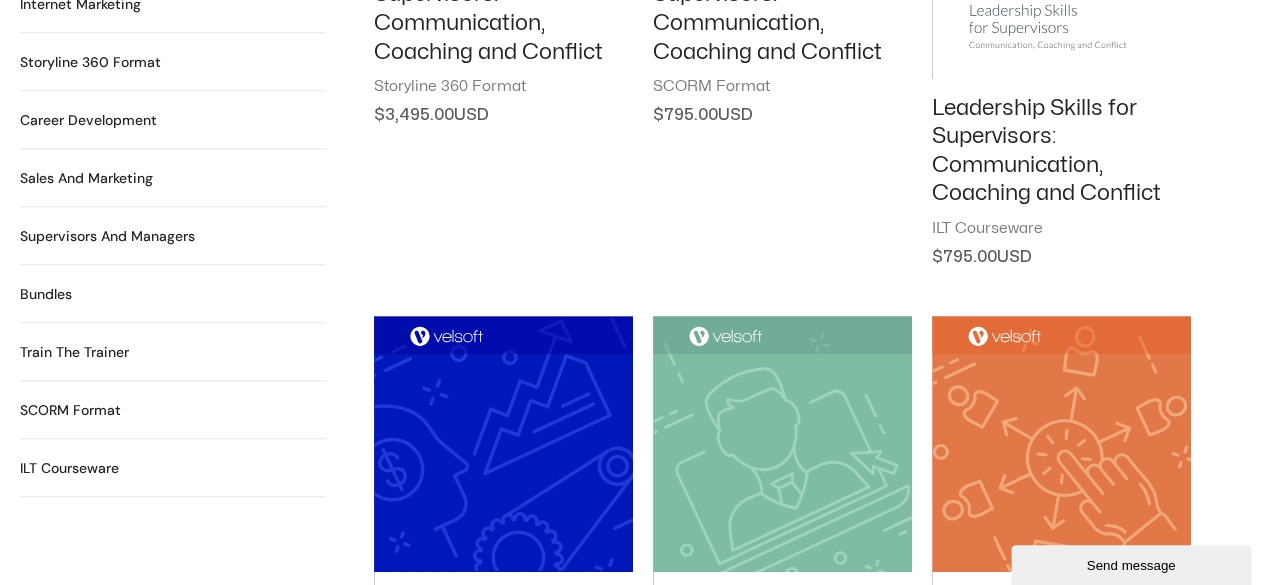 click on "Leadership Skills for Supervisors: Communication, Coaching and Conflict" at bounding box center [1061, 151] 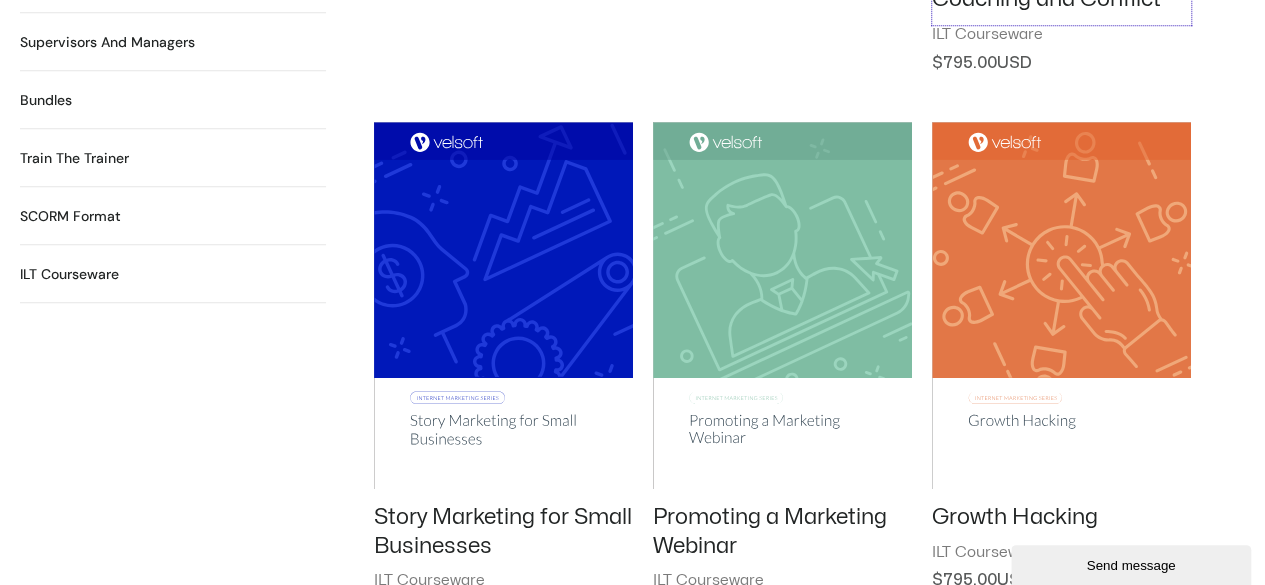 scroll, scrollTop: 700, scrollLeft: 0, axis: vertical 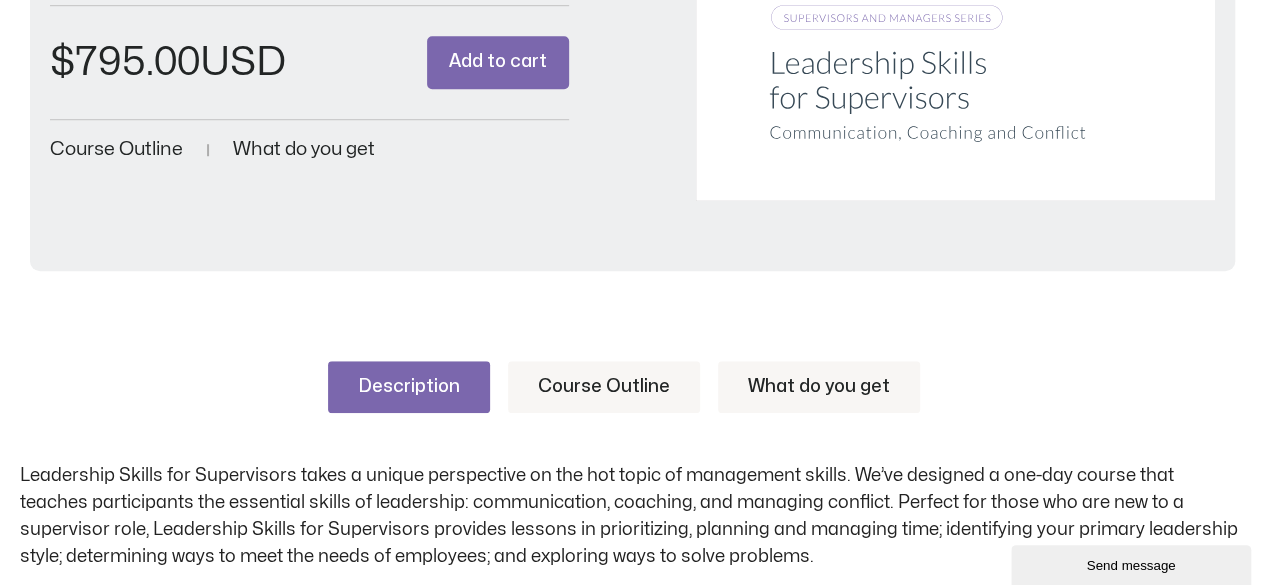 click on "Course Outline" at bounding box center [604, 387] 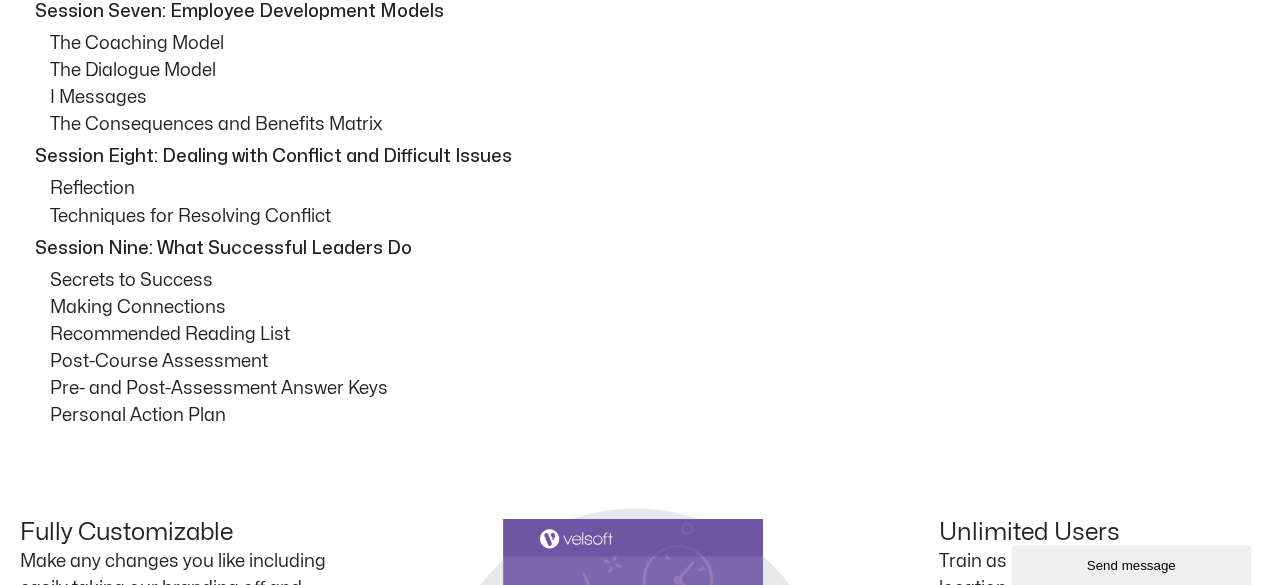 scroll, scrollTop: 1800, scrollLeft: 0, axis: vertical 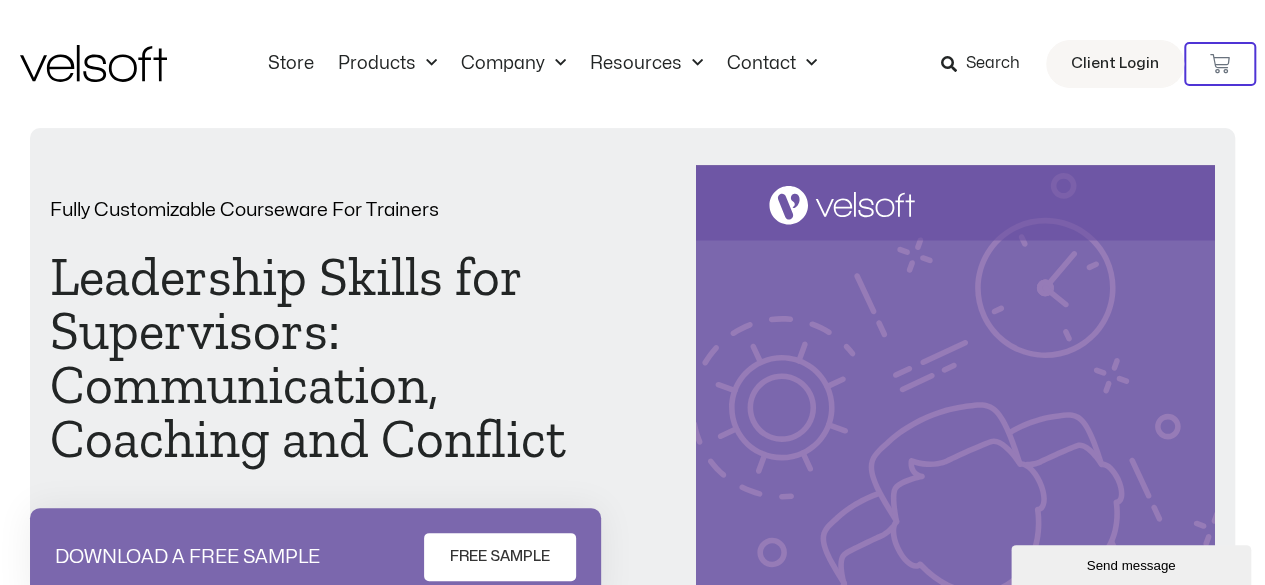 click on "Search" at bounding box center [993, 64] 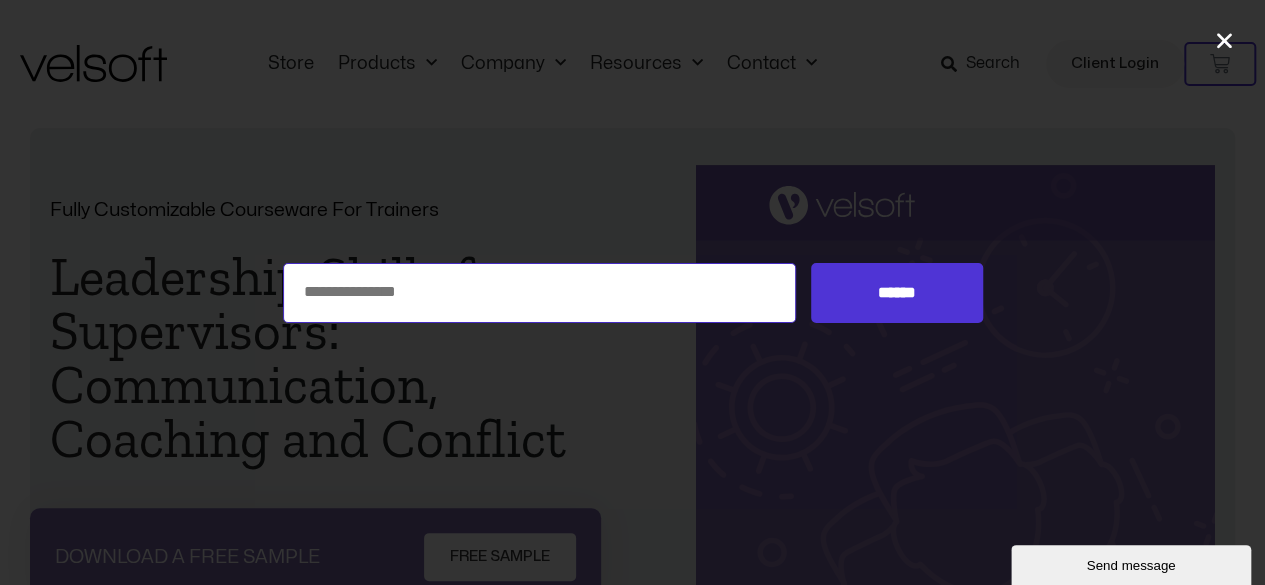 click on "Search for:" at bounding box center [540, 293] 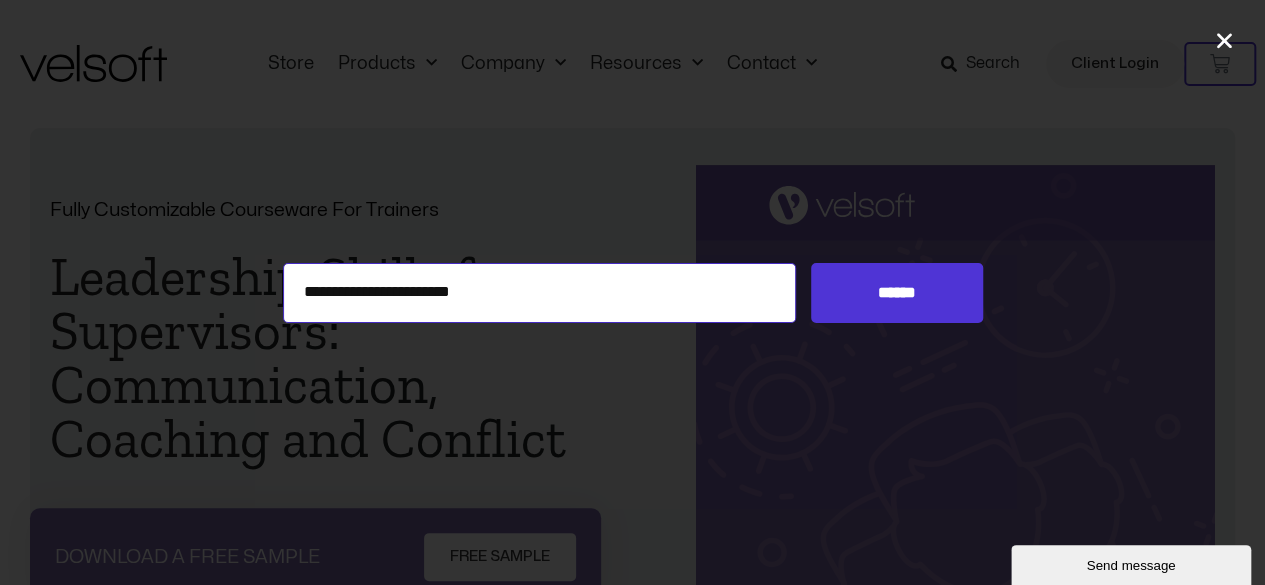 type on "**********" 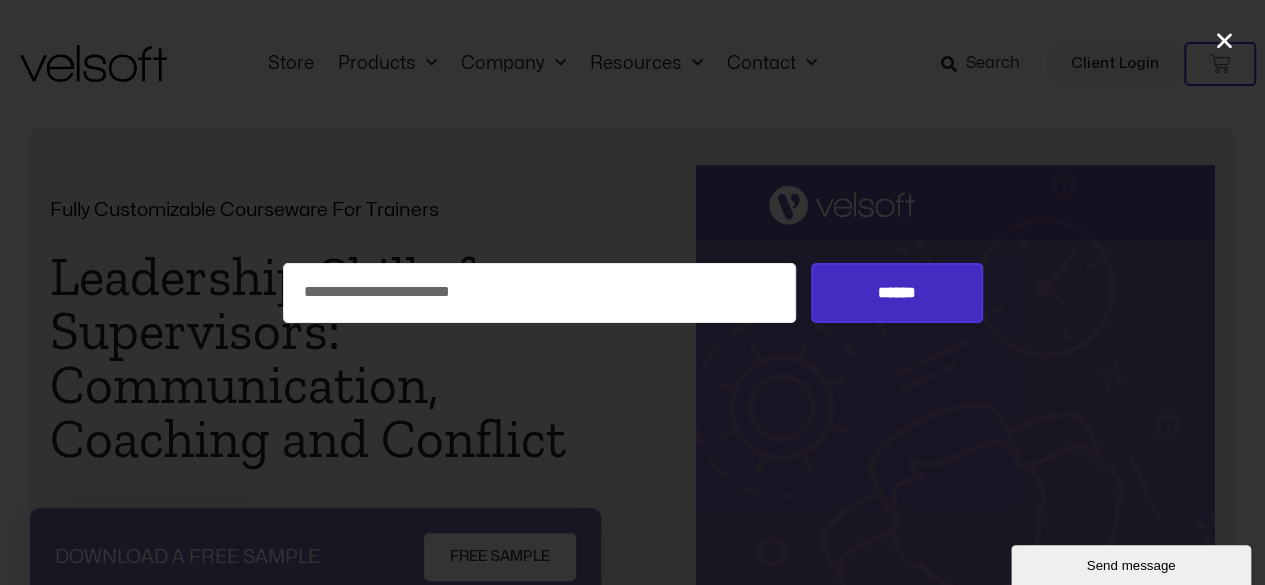 click on "******" at bounding box center (896, 293) 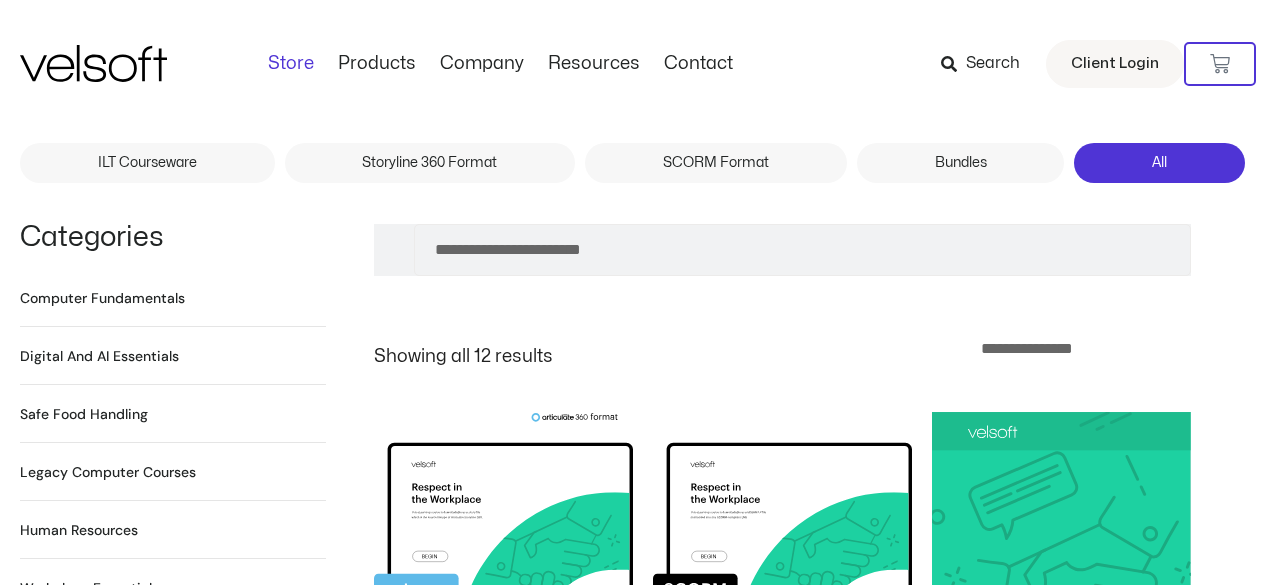 scroll, scrollTop: 0, scrollLeft: 0, axis: both 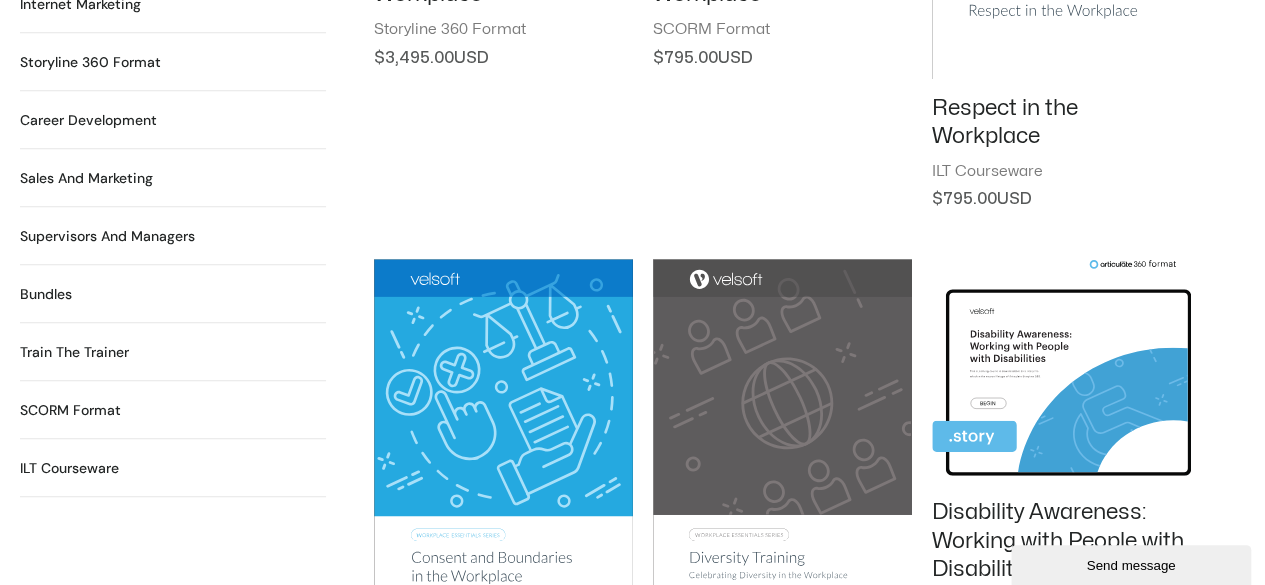 click on "Respect in the Workplace" at bounding box center [1061, 122] 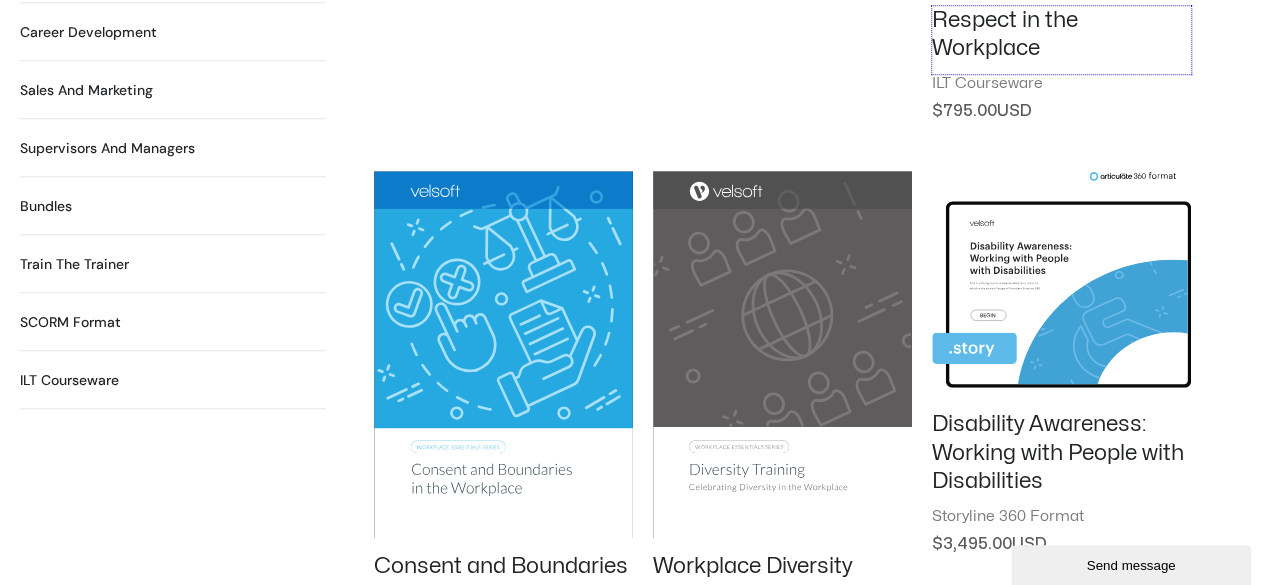 scroll, scrollTop: 900, scrollLeft: 0, axis: vertical 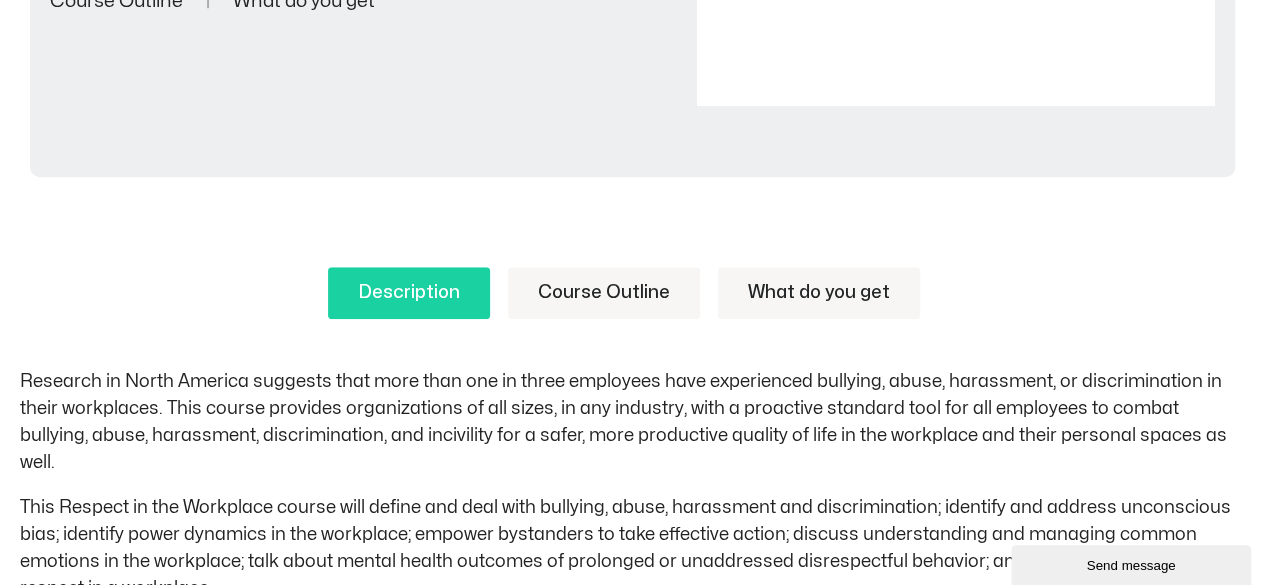 click on "Course Outline" at bounding box center [604, 293] 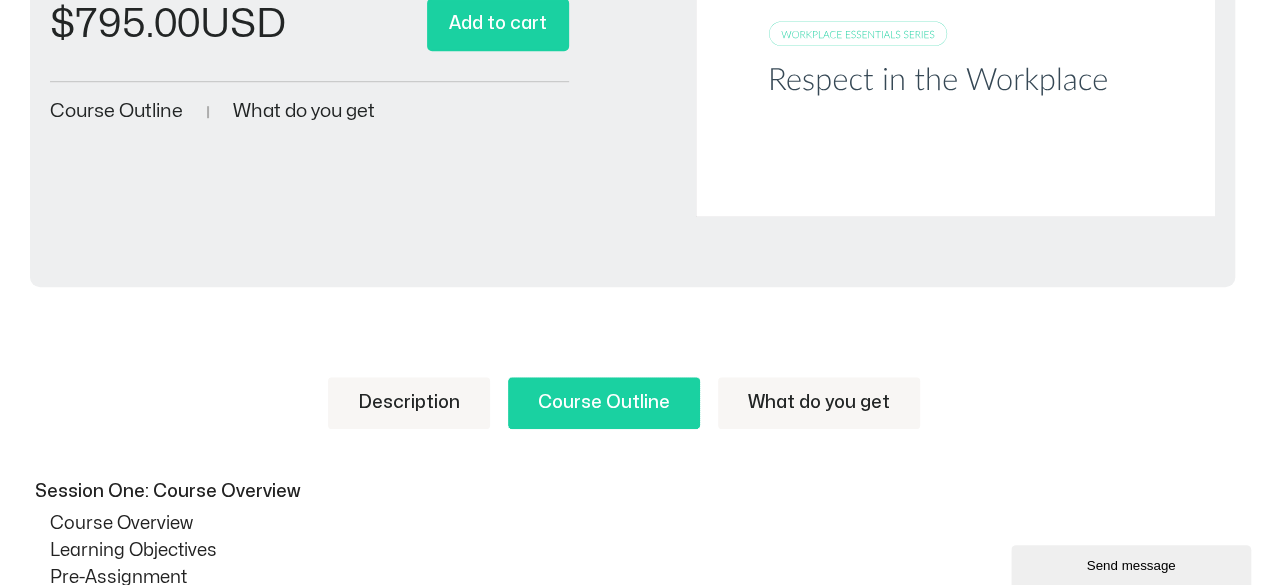 scroll, scrollTop: 794, scrollLeft: 0, axis: vertical 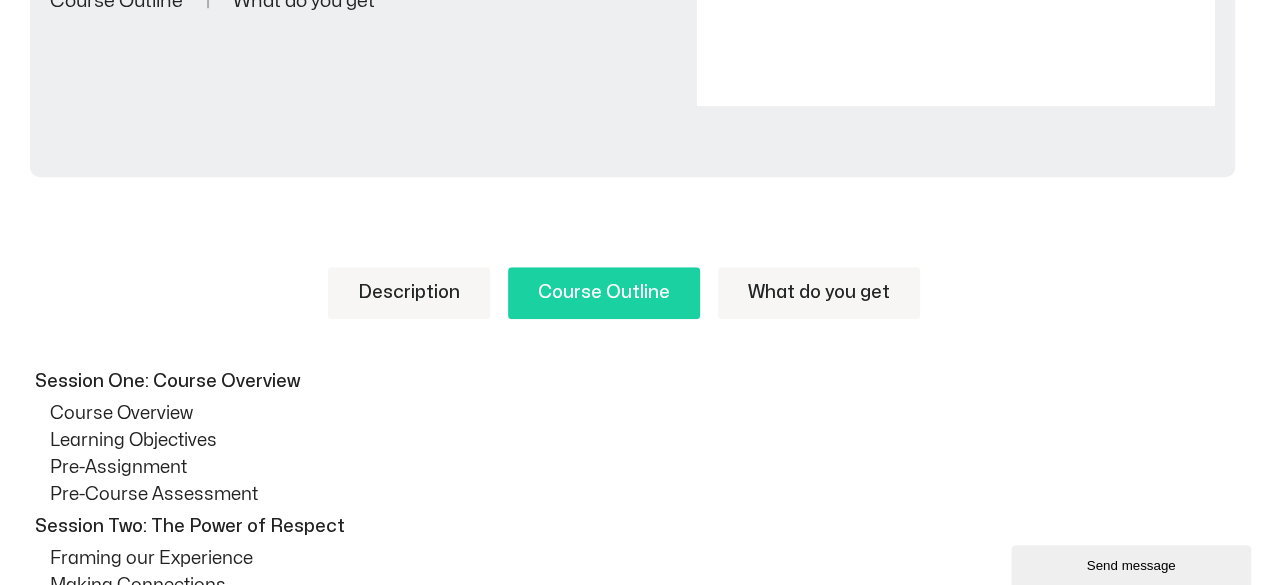 click on "What do you get" at bounding box center [819, 293] 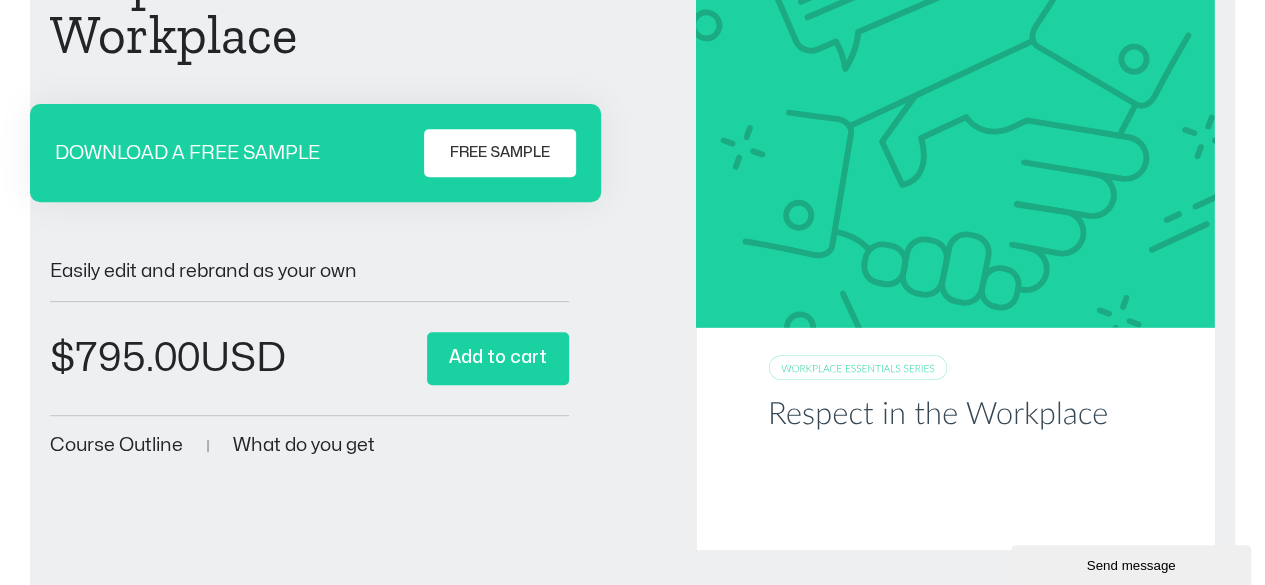 scroll, scrollTop: 394, scrollLeft: 0, axis: vertical 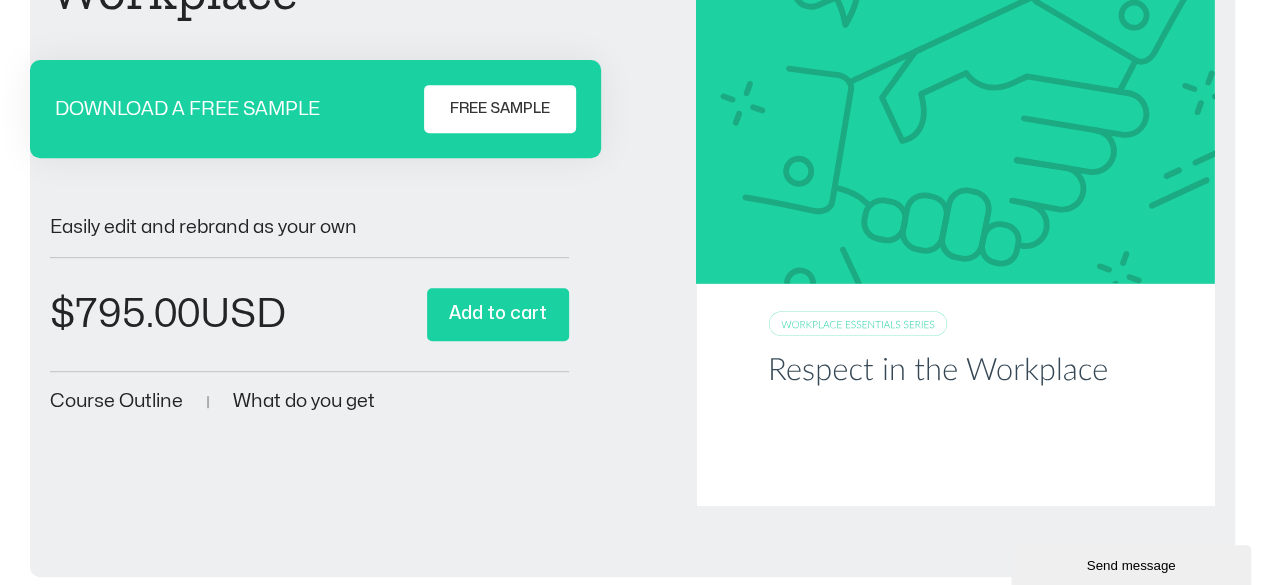 click on "FREE SAMPLE" at bounding box center [500, 109] 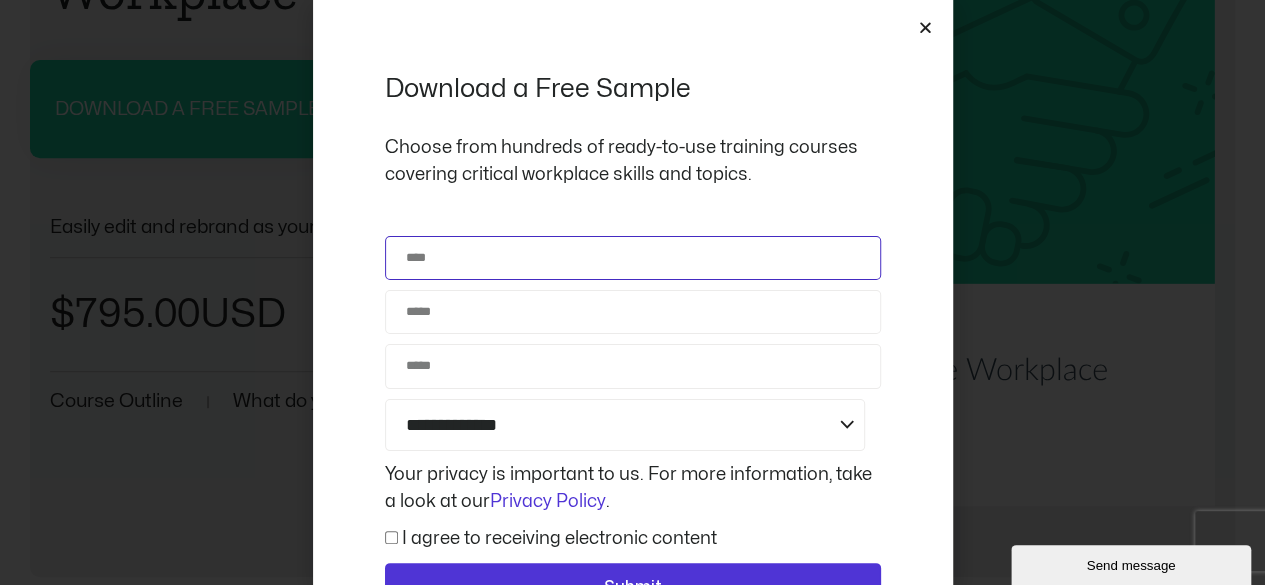 click on "Name" 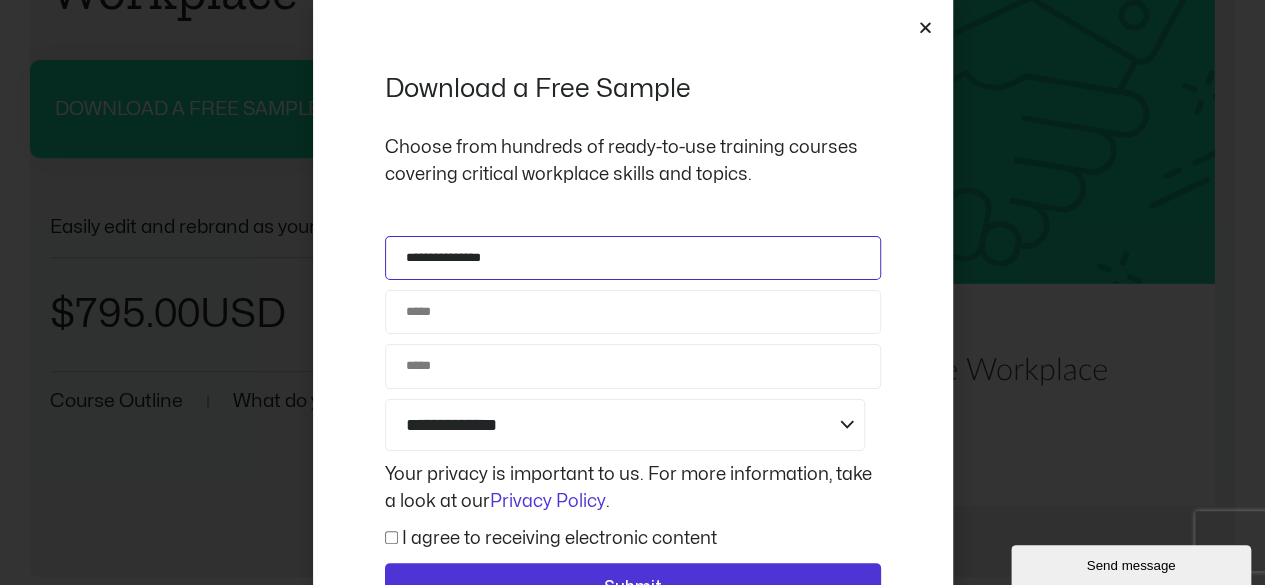 type on "**********" 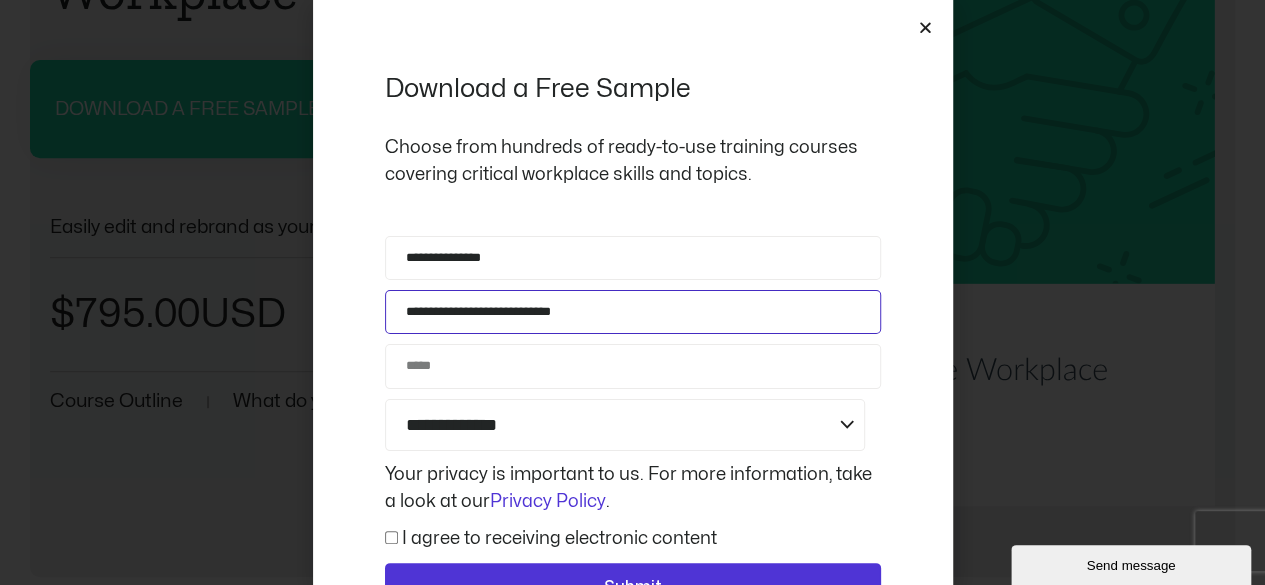 type on "**********" 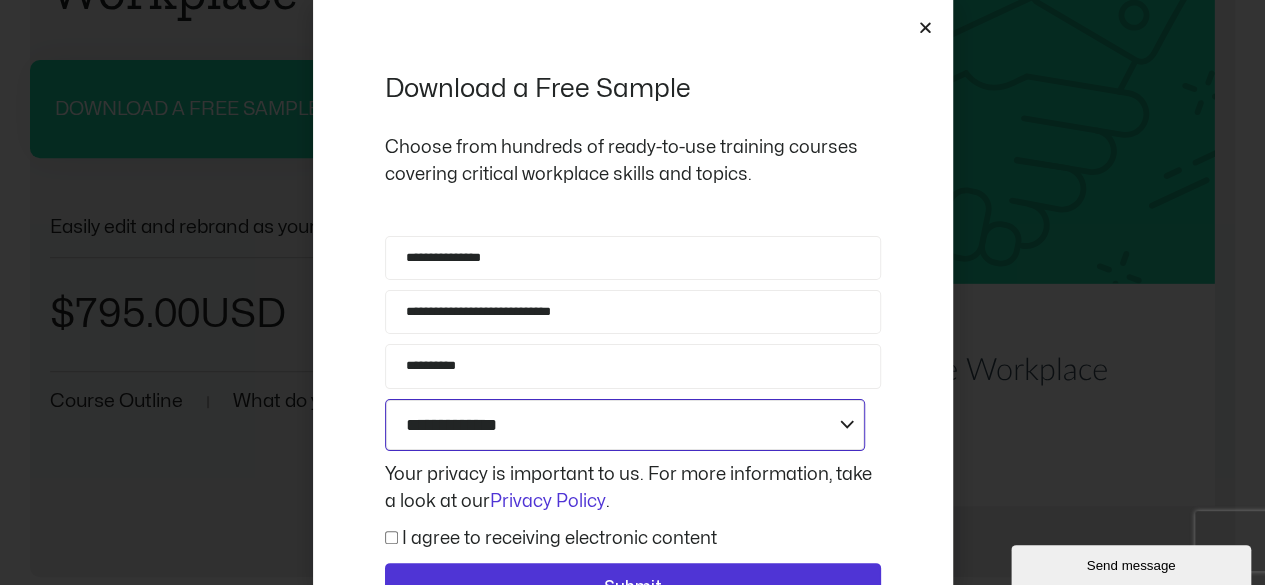 click on "**********" 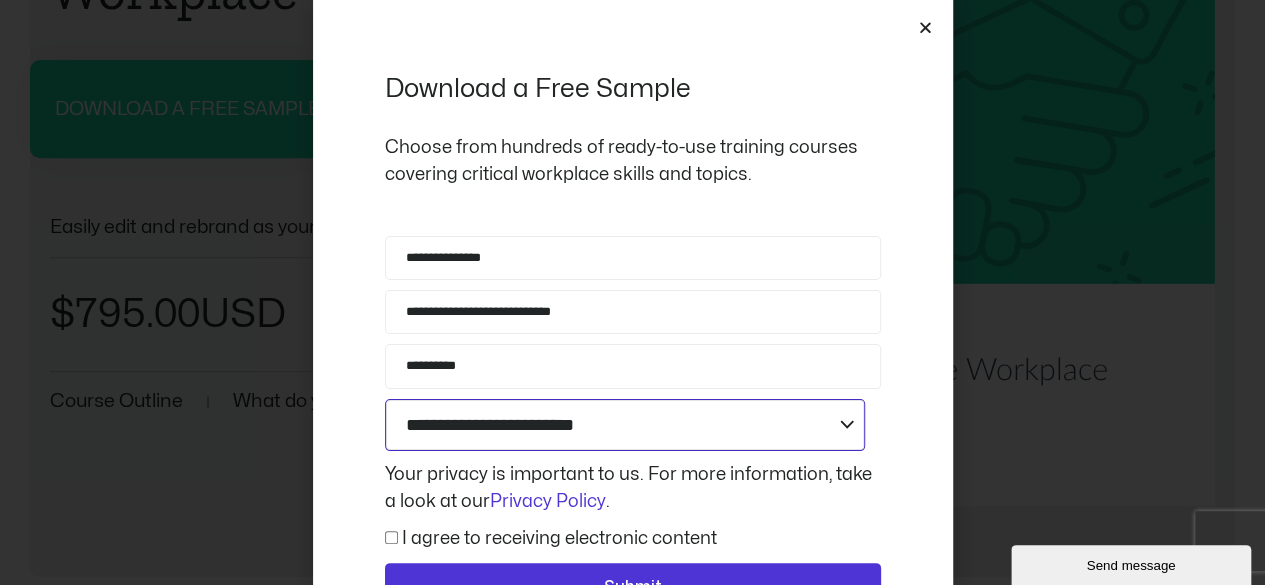 click on "**********" 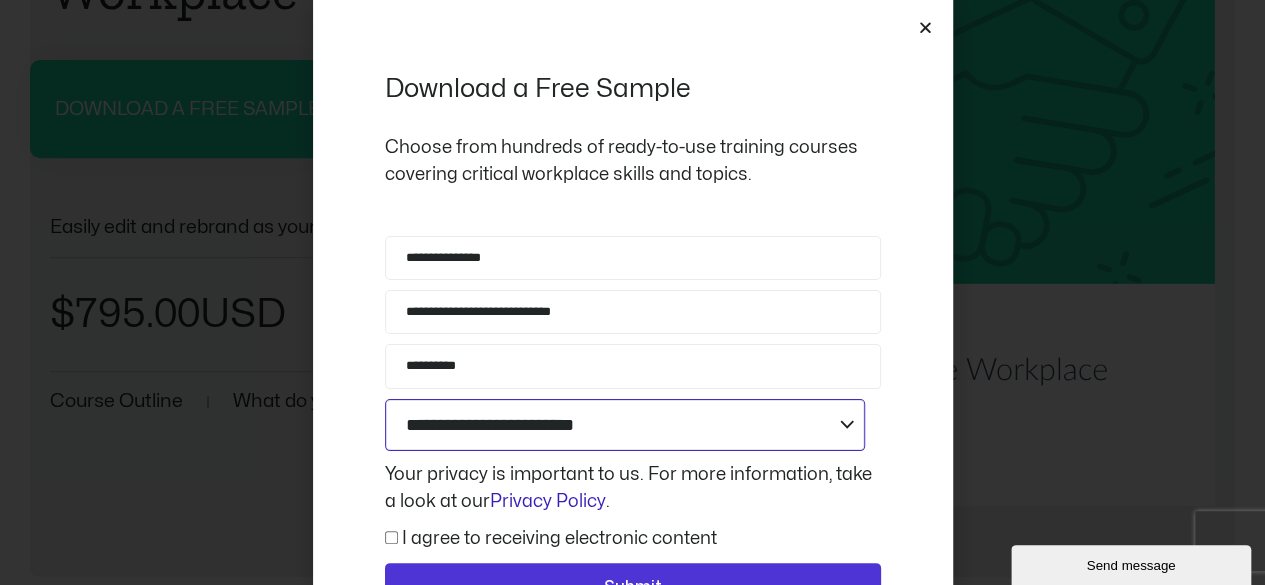 scroll, scrollTop: 97, scrollLeft: 0, axis: vertical 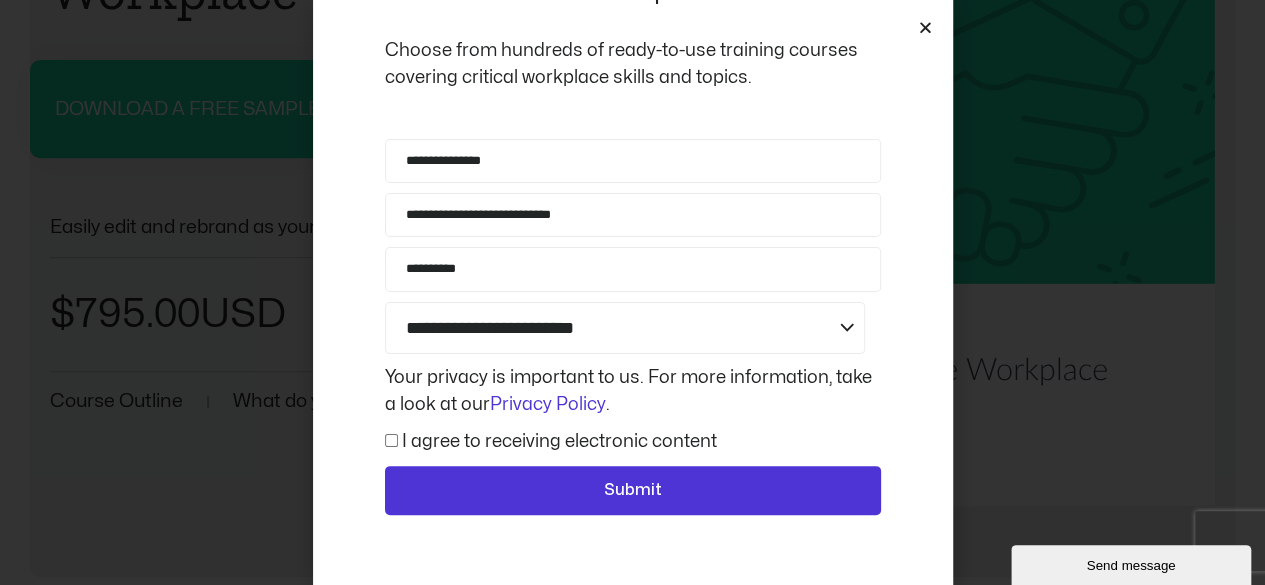 click on "I agree to receiving electronic content" 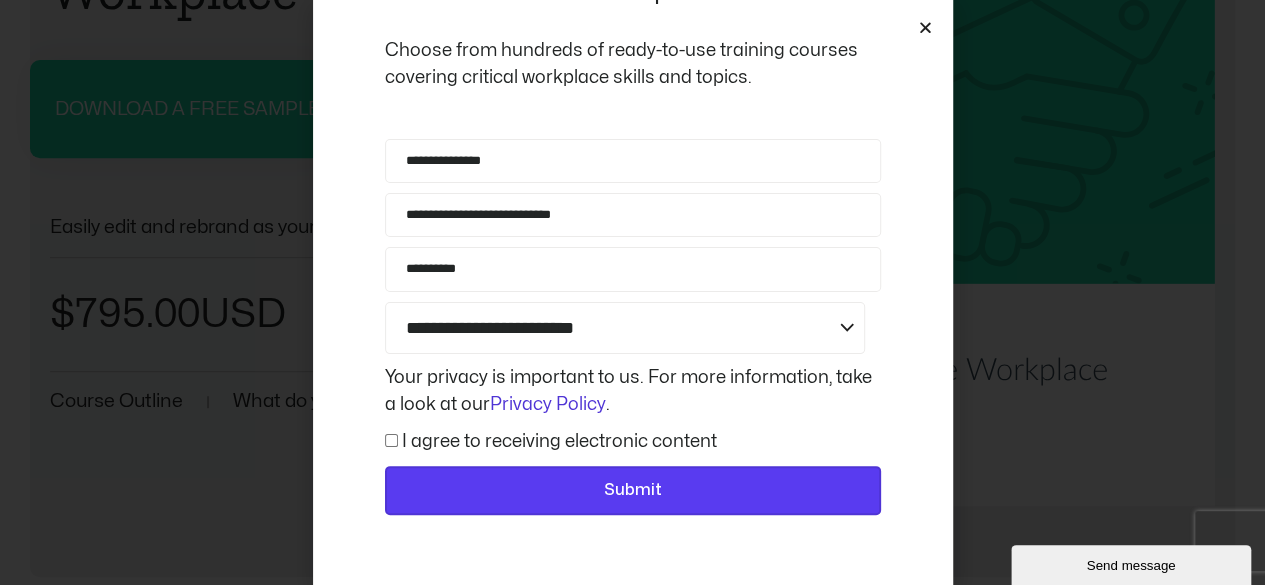 click on "Submit" 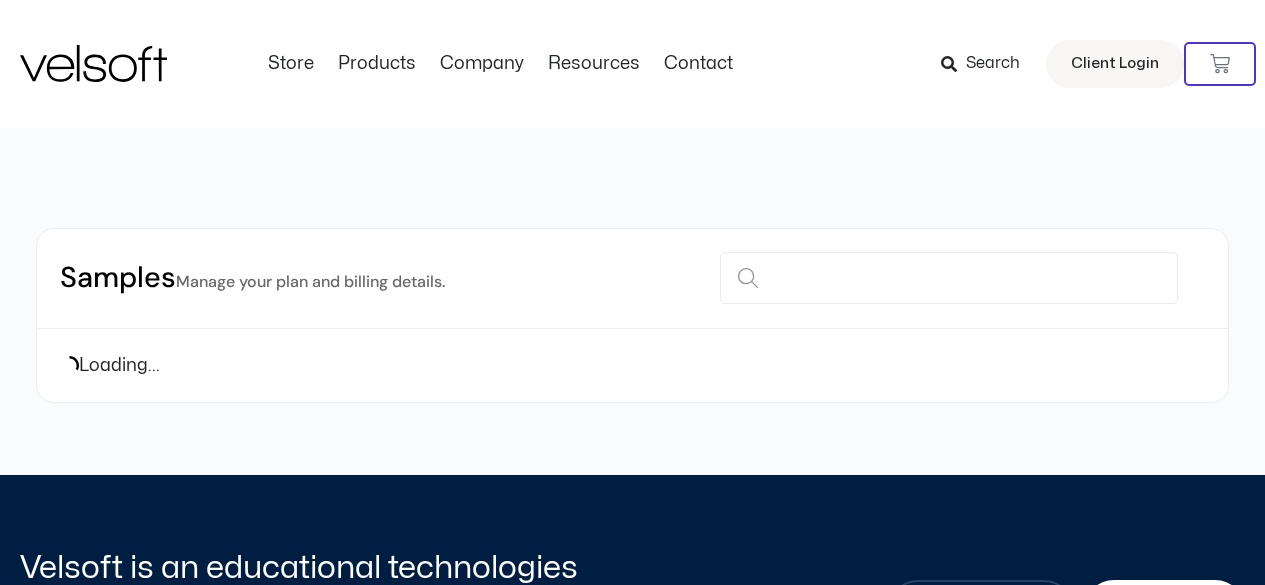 scroll, scrollTop: 0, scrollLeft: 0, axis: both 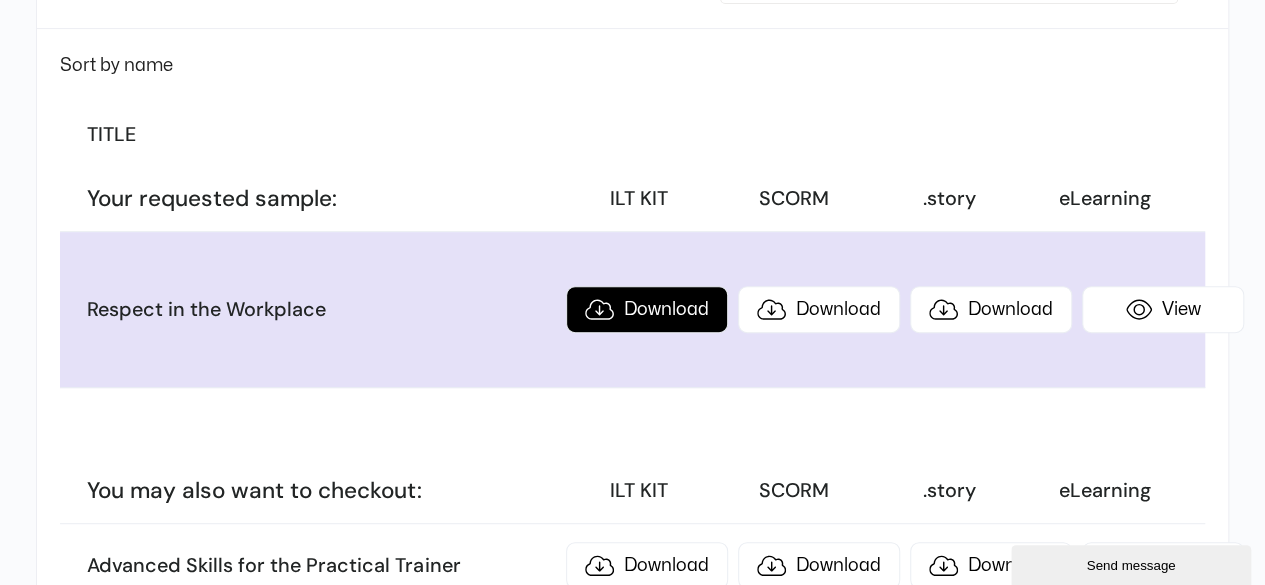 click on "Download" at bounding box center (647, 309) 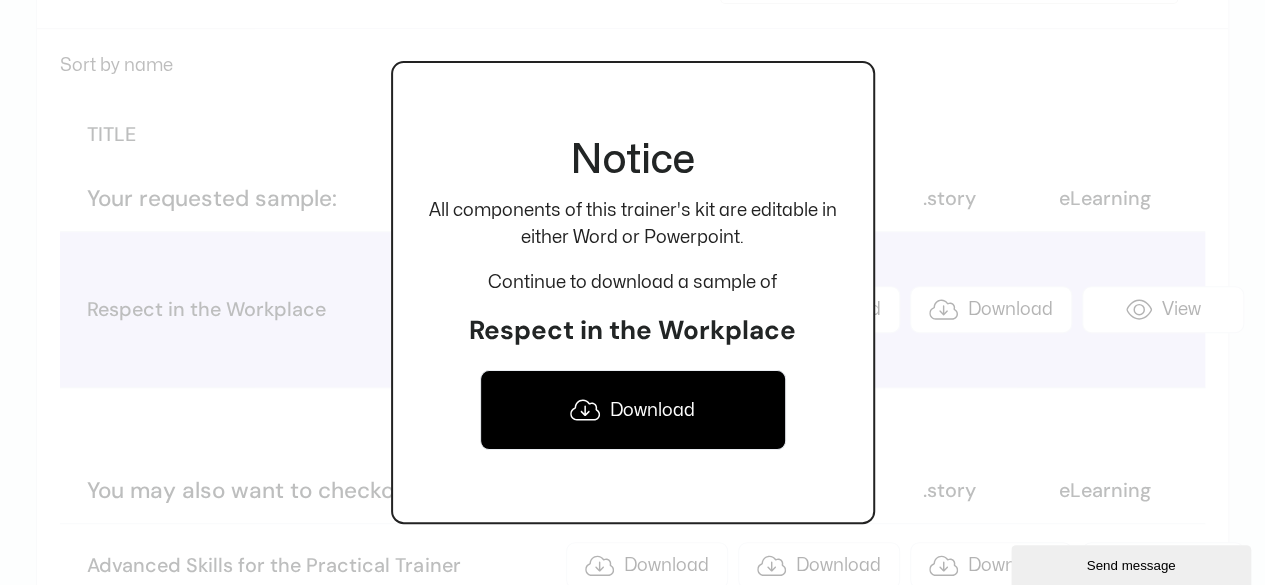 click on "Download" at bounding box center [633, 410] 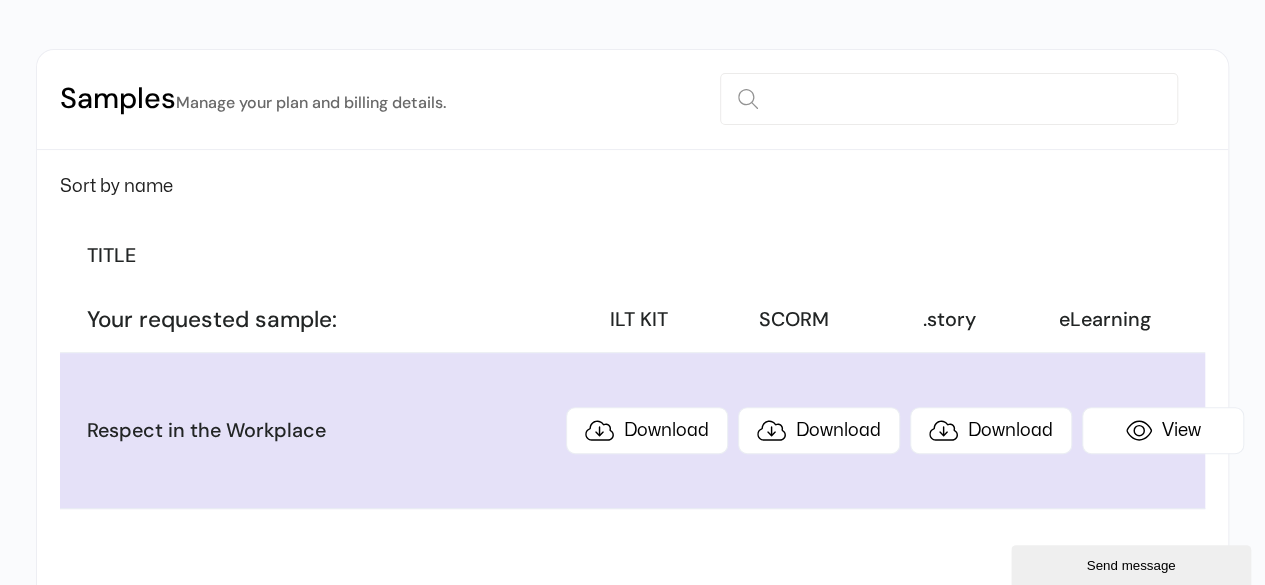 scroll, scrollTop: 0, scrollLeft: 0, axis: both 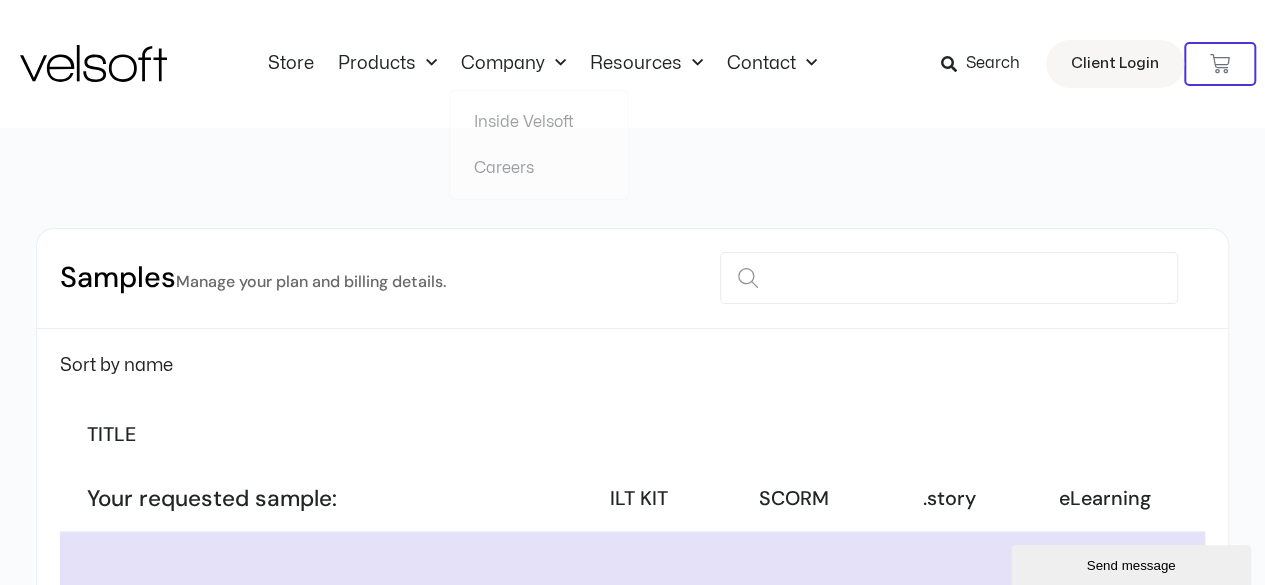 click on "Search" at bounding box center [993, 64] 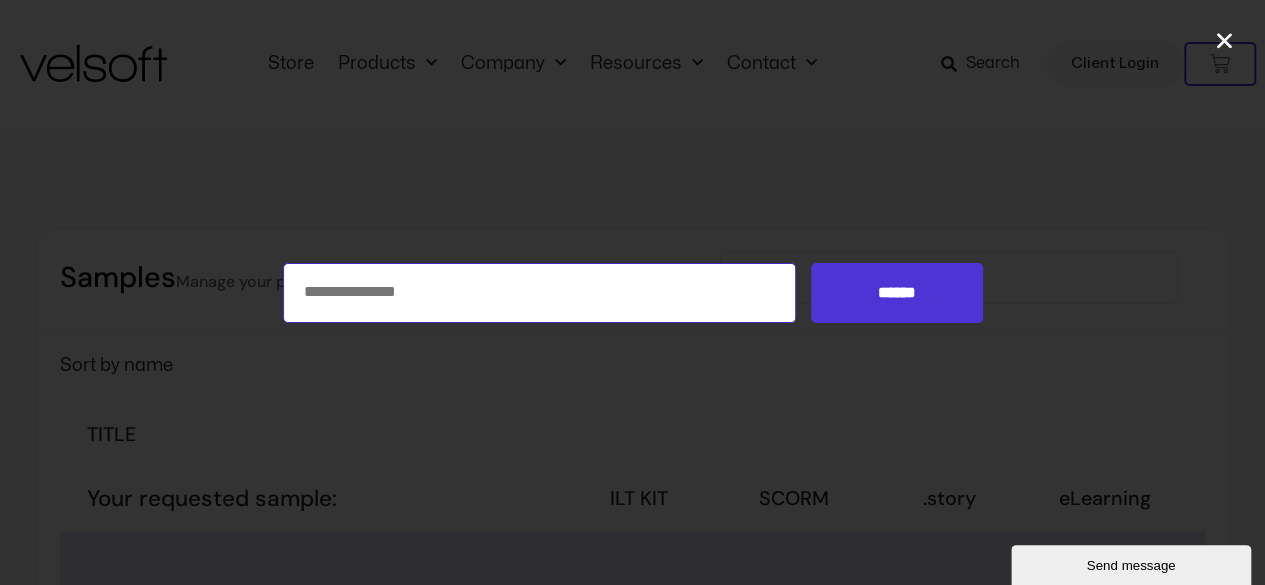 click on "Search for:" at bounding box center (540, 293) 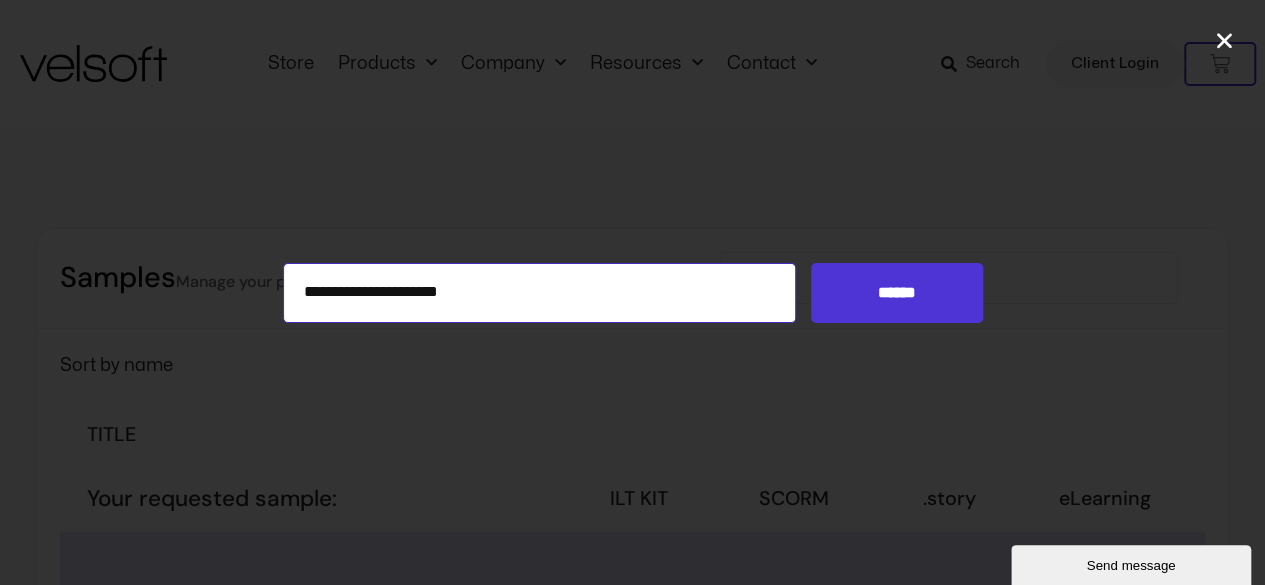 type on "**********" 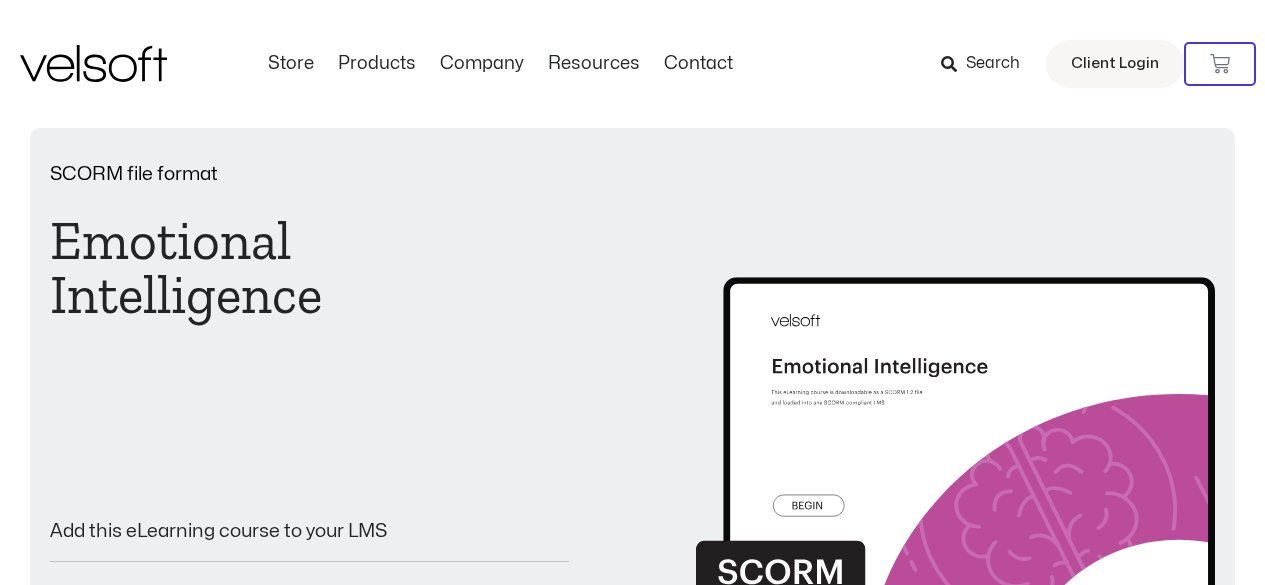 scroll, scrollTop: 0, scrollLeft: 0, axis: both 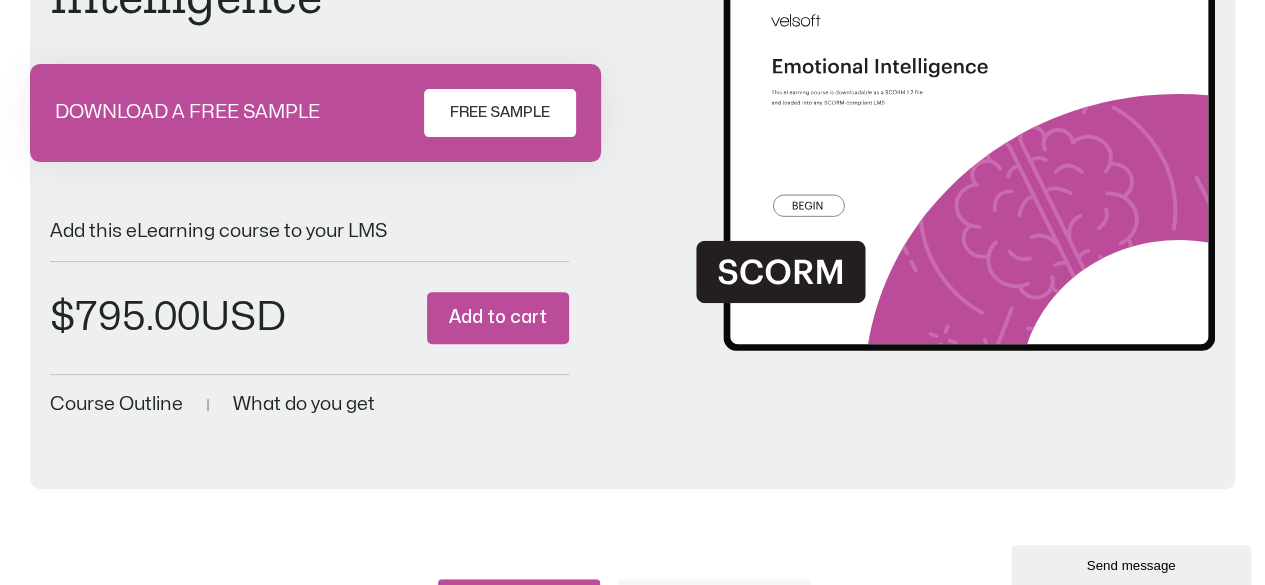 click on "FREE SAMPLE" at bounding box center (500, 113) 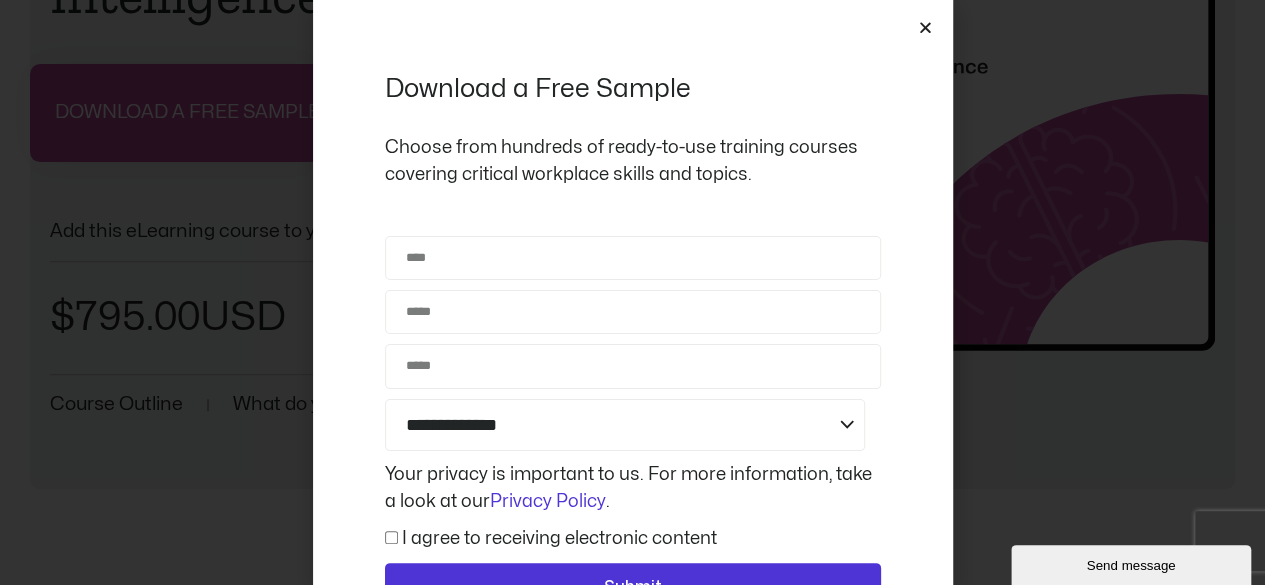 click at bounding box center [925, 27] 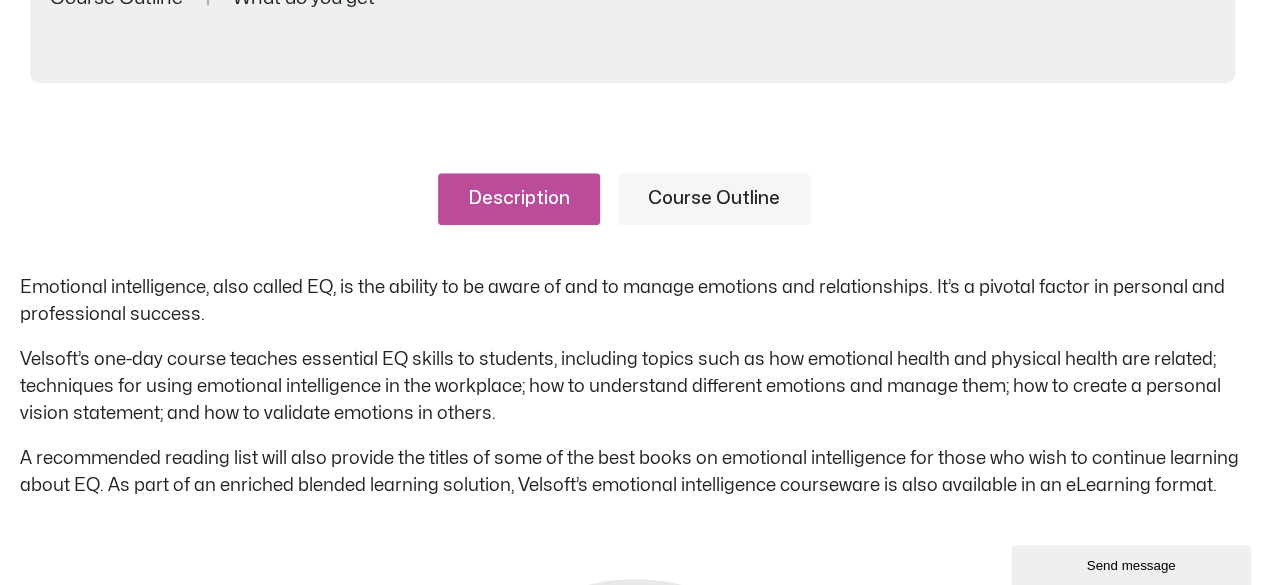 scroll, scrollTop: 700, scrollLeft: 0, axis: vertical 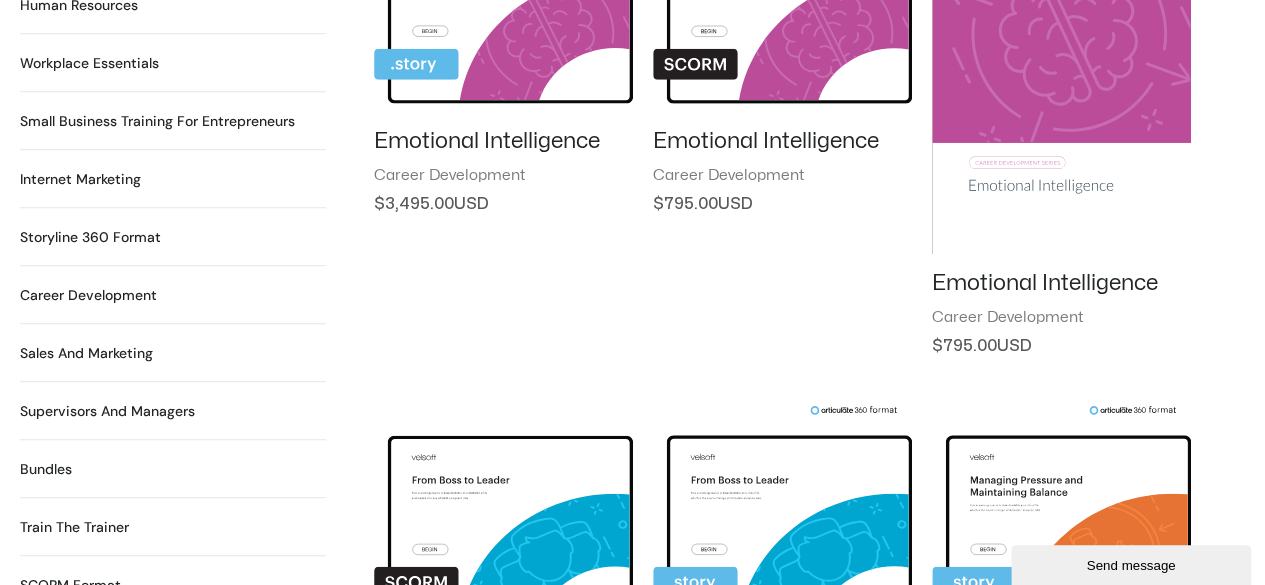 click at bounding box center (1061, 70) 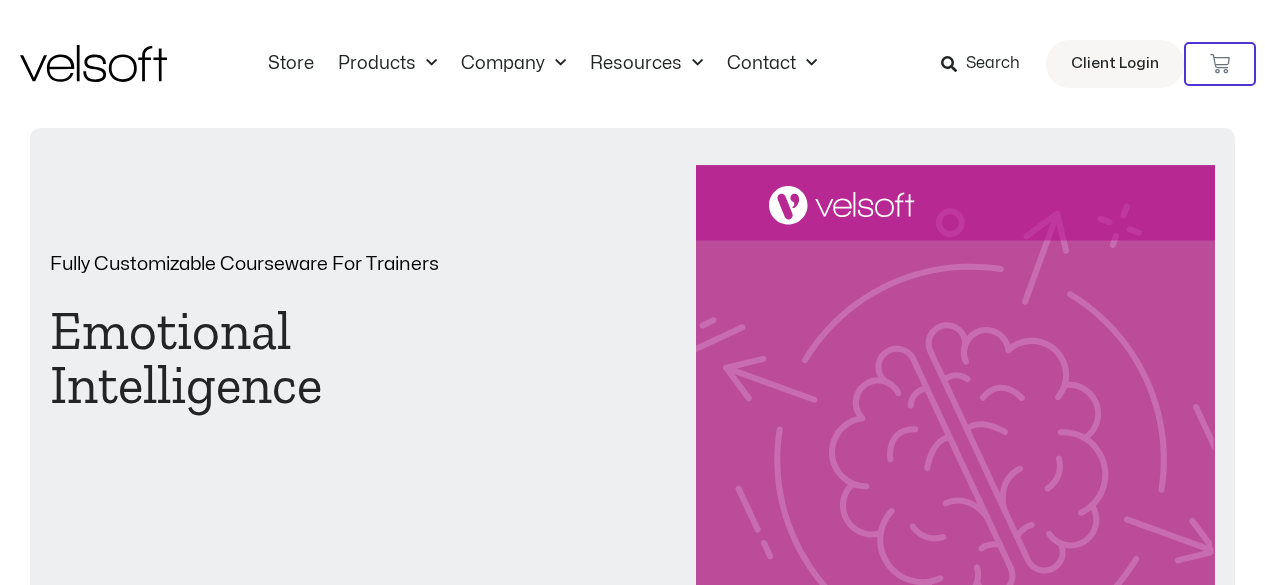 scroll, scrollTop: 0, scrollLeft: 0, axis: both 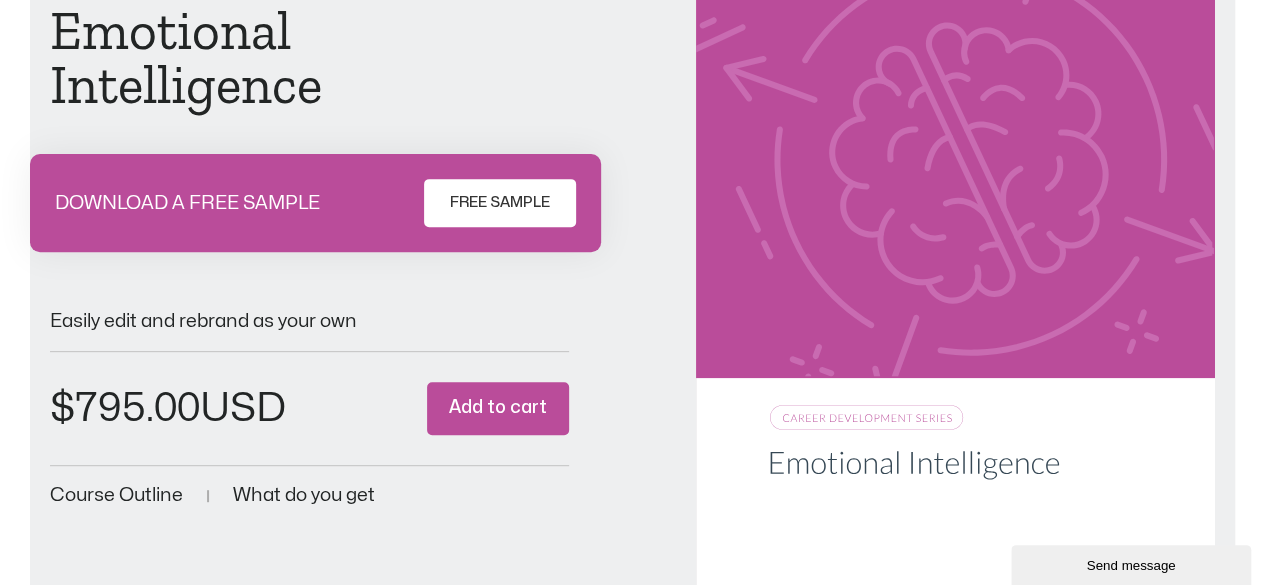 click on "FREE SAMPLE" at bounding box center (500, 203) 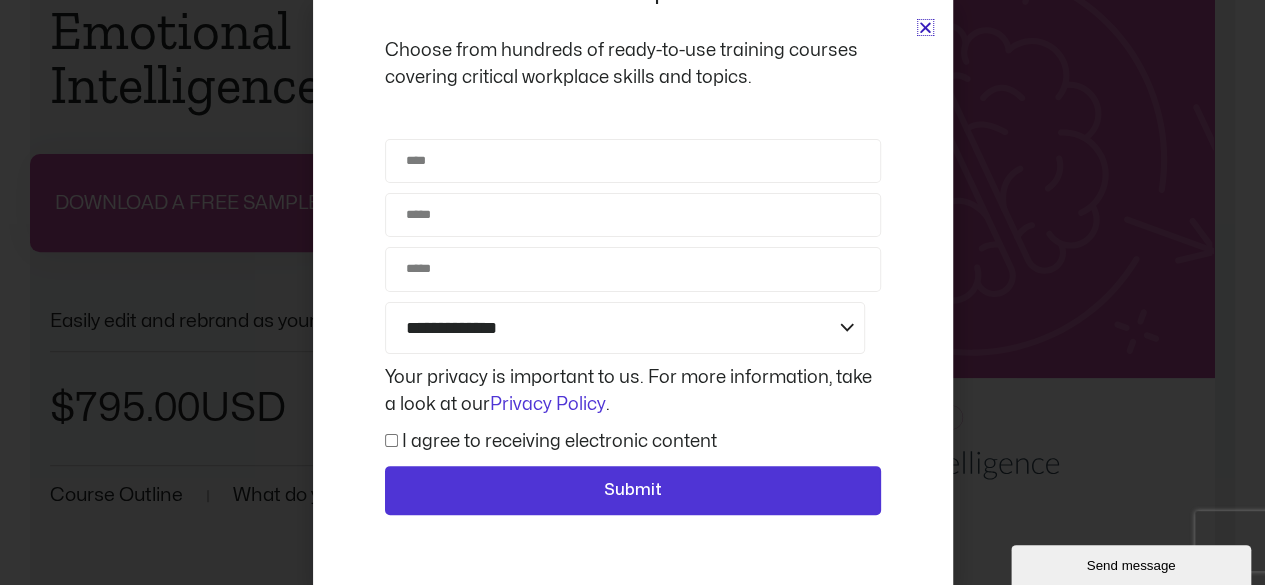 scroll, scrollTop: 26, scrollLeft: 0, axis: vertical 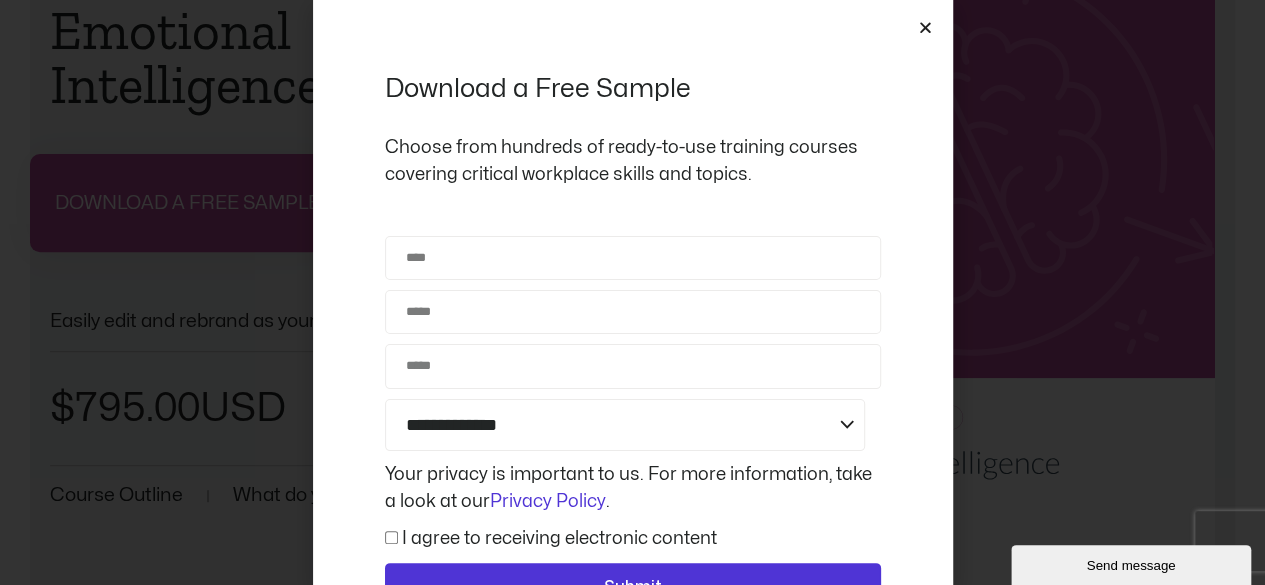 click on "Choose from hundreds of ready-to-use training courses covering critical workplace skills and topics." 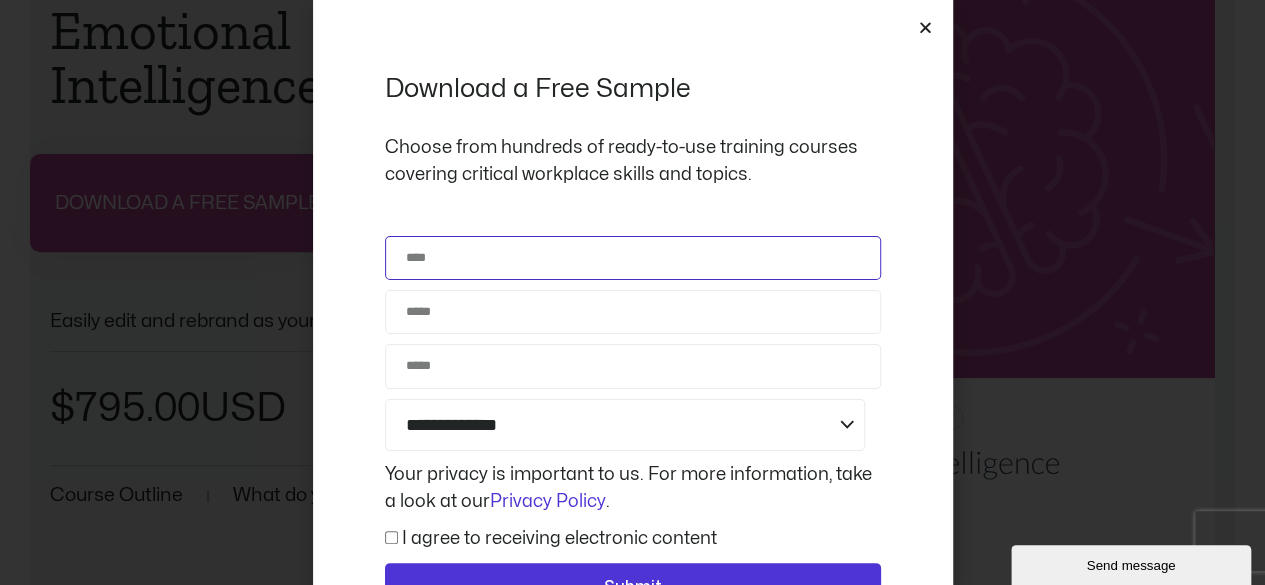 click on "Name" 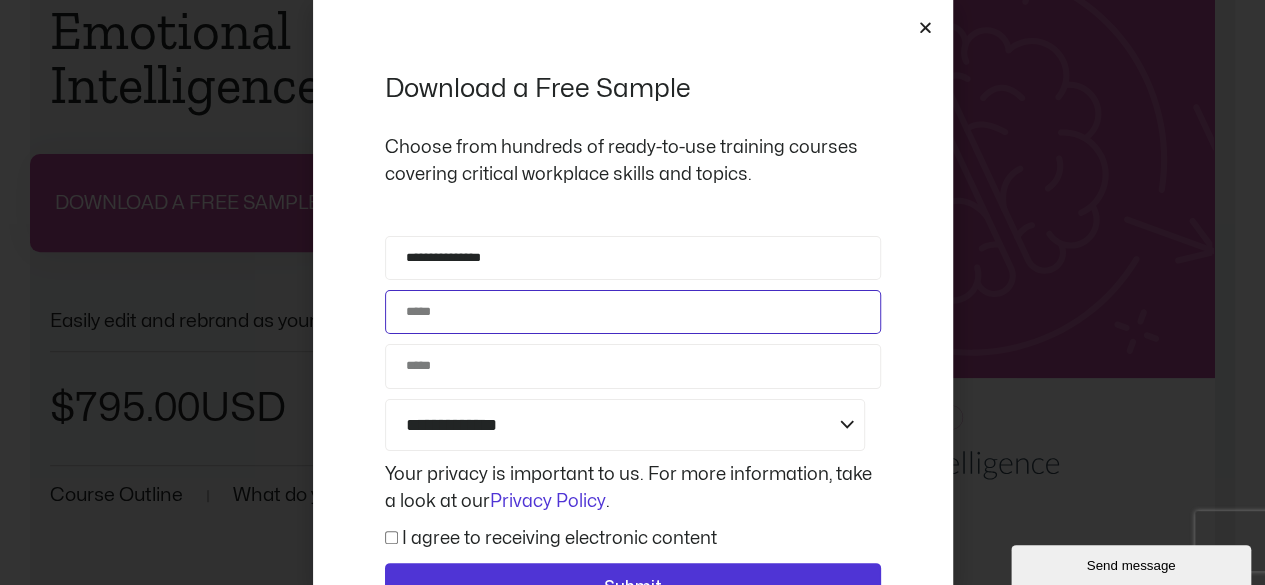 type on "**********" 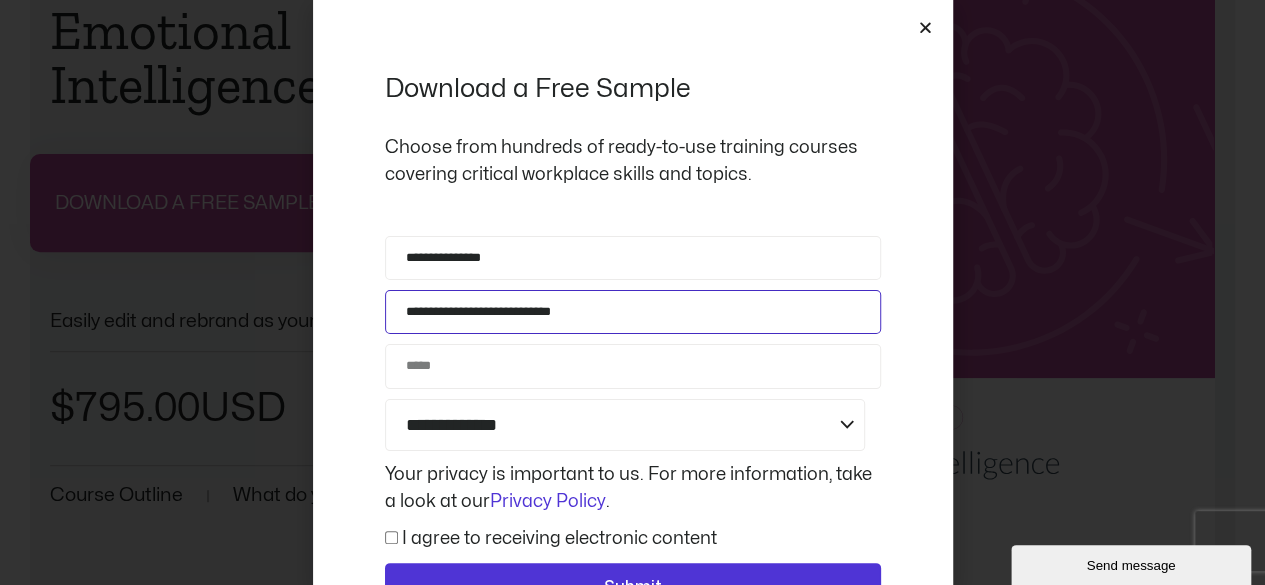 type on "**********" 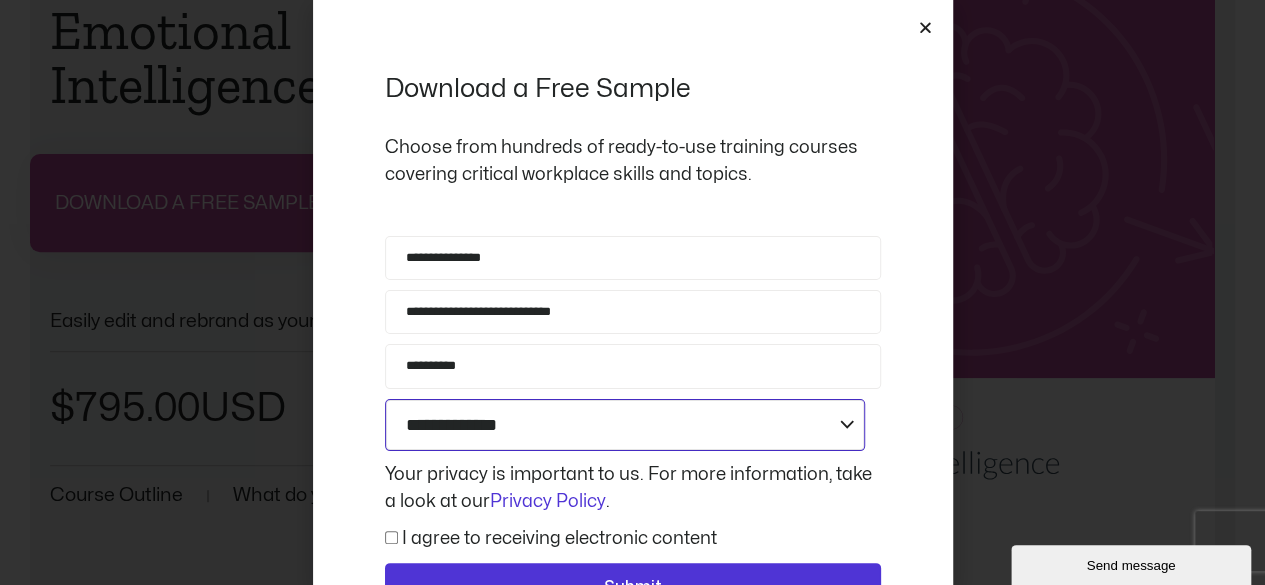 click on "**********" 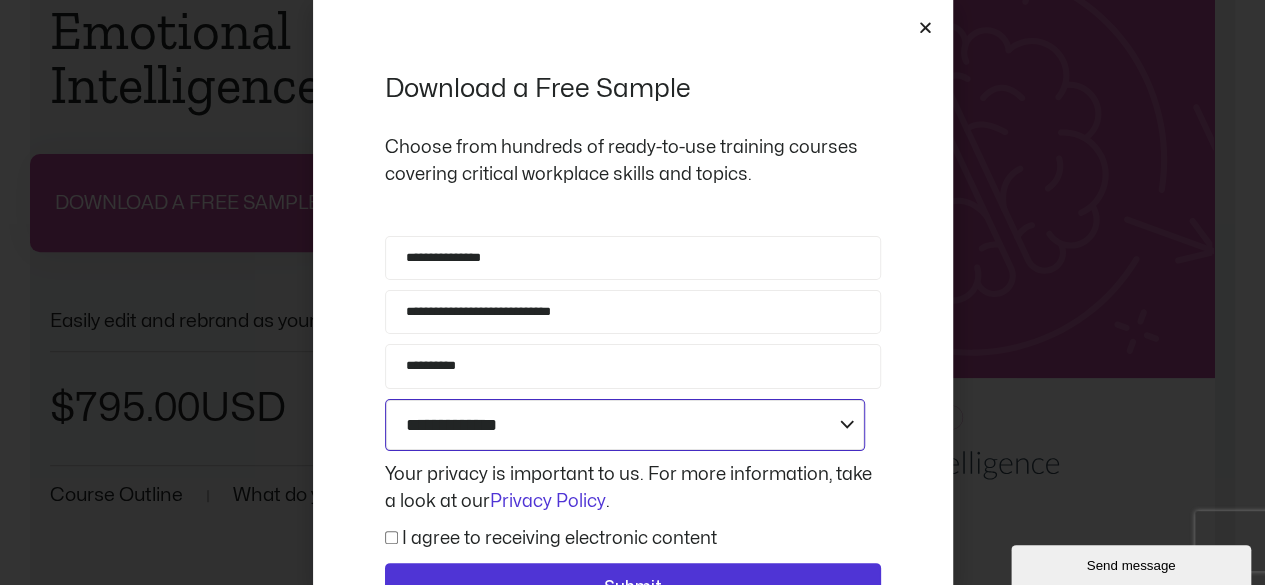 select on "**********" 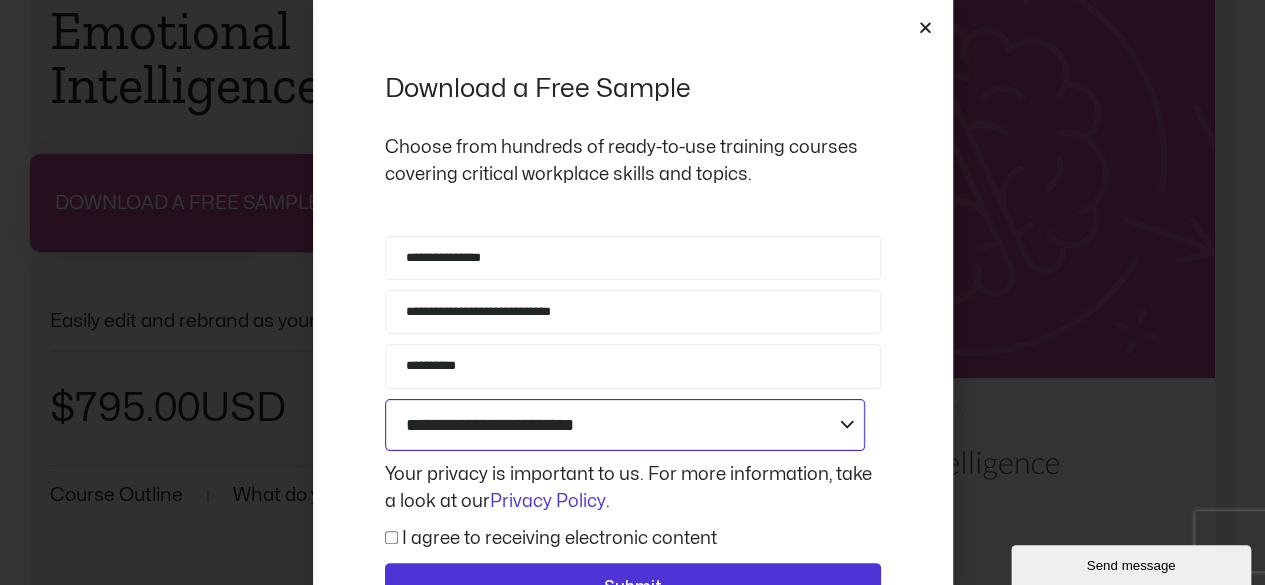 click on "**********" 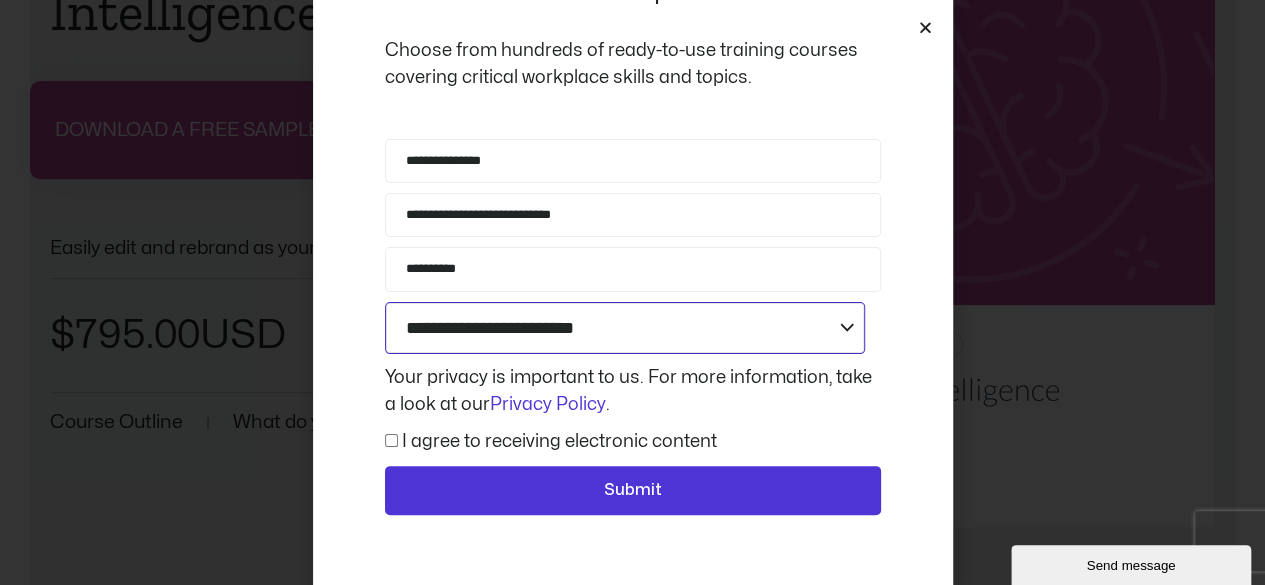 scroll, scrollTop: 400, scrollLeft: 0, axis: vertical 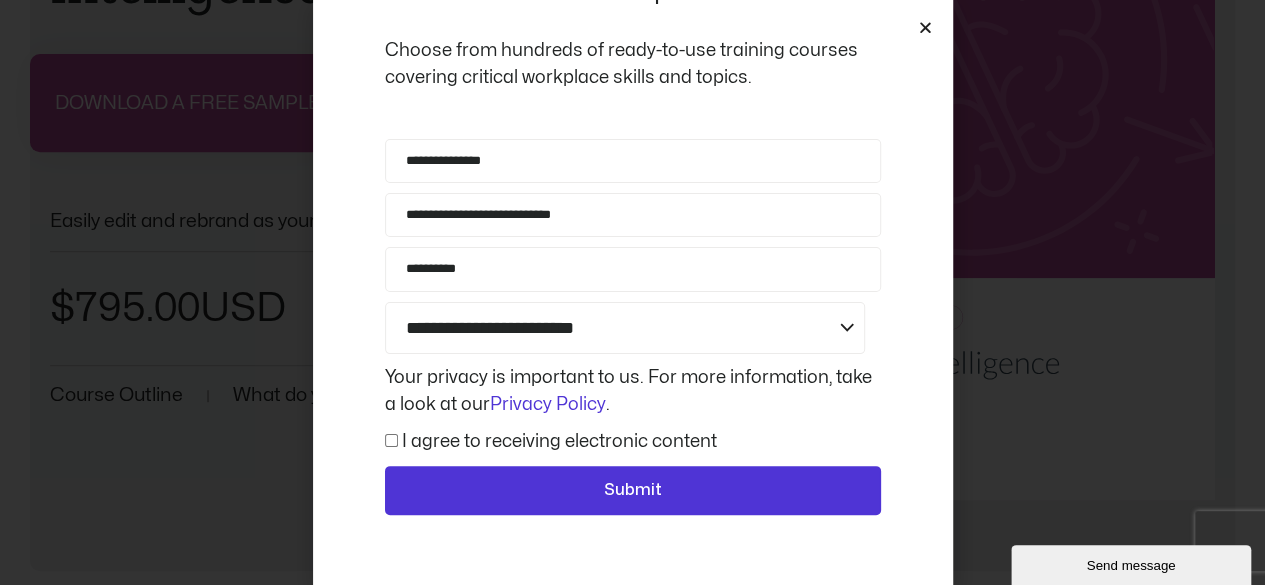 click on "I agree to receiving electronic content" 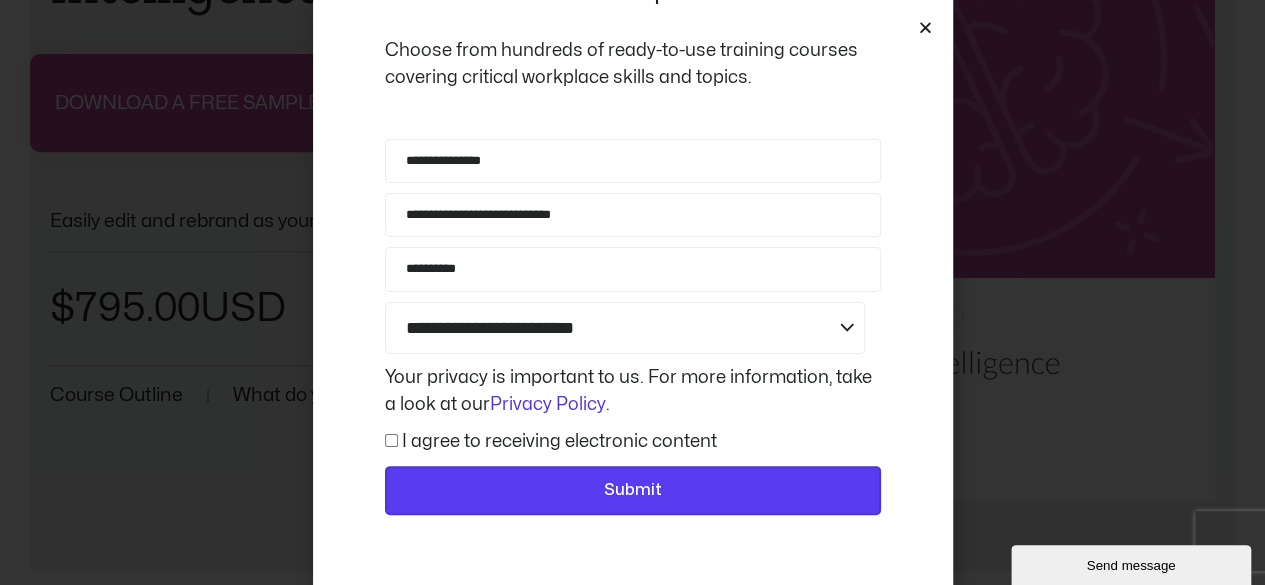 click on "Submit" 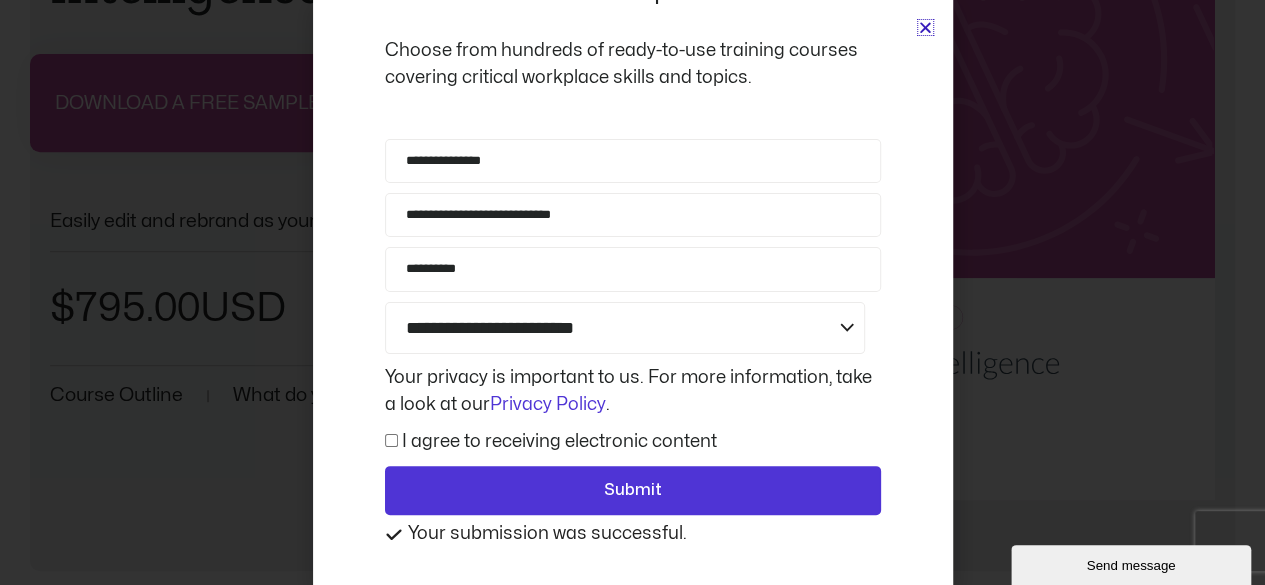 click at bounding box center [925, 27] 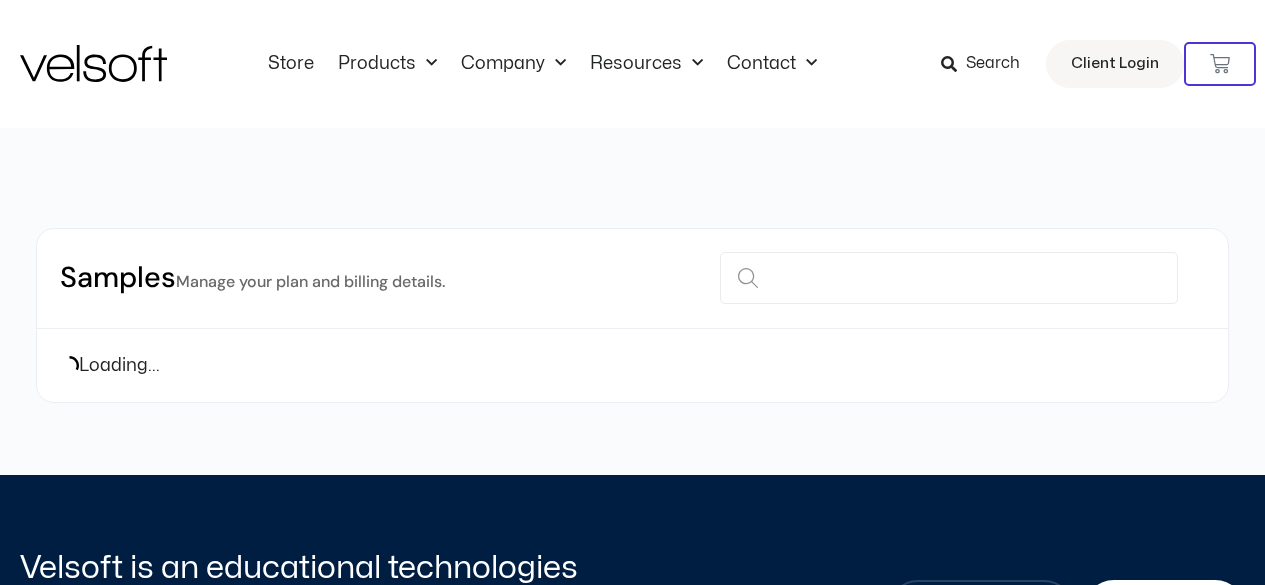 scroll, scrollTop: 0, scrollLeft: 0, axis: both 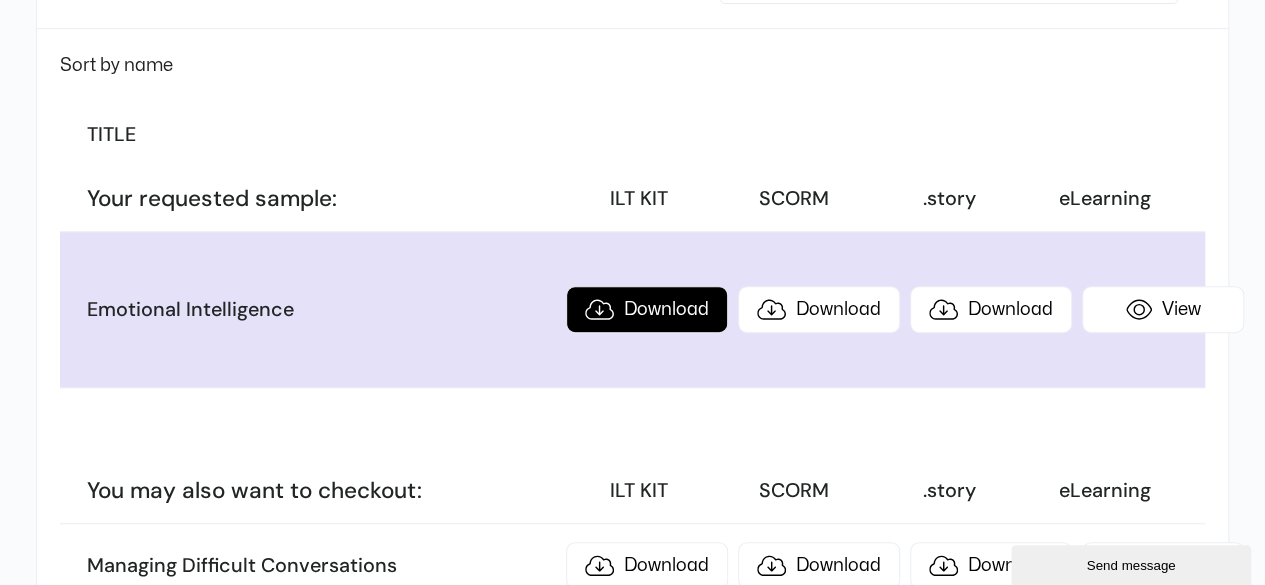 click on "Download" at bounding box center (647, 309) 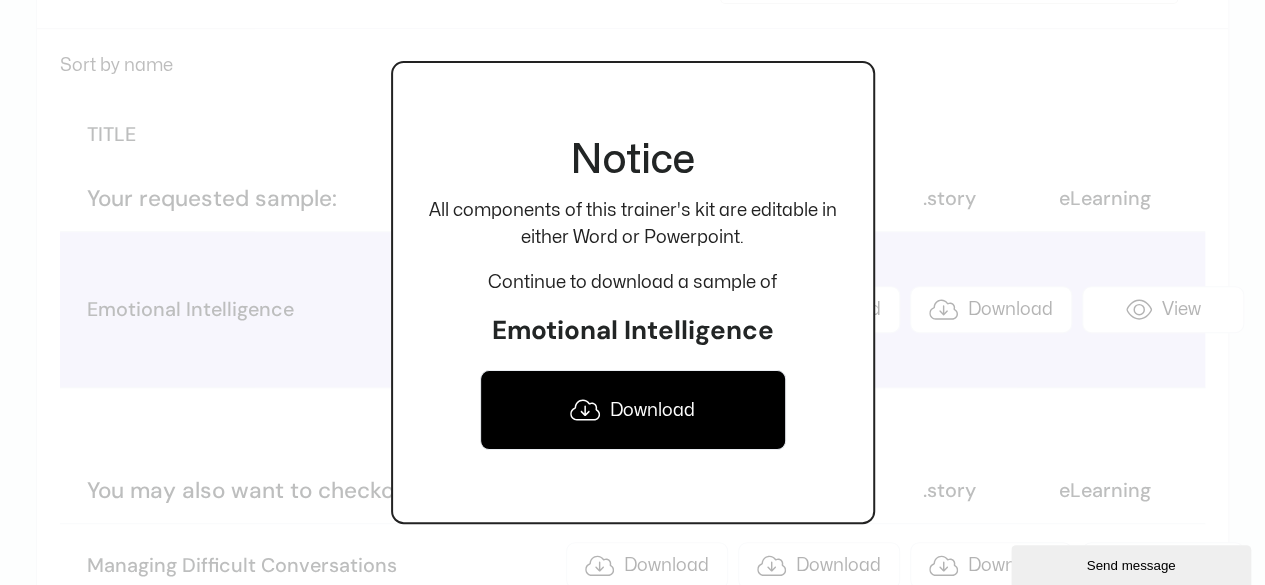 click on "Download" at bounding box center (633, 410) 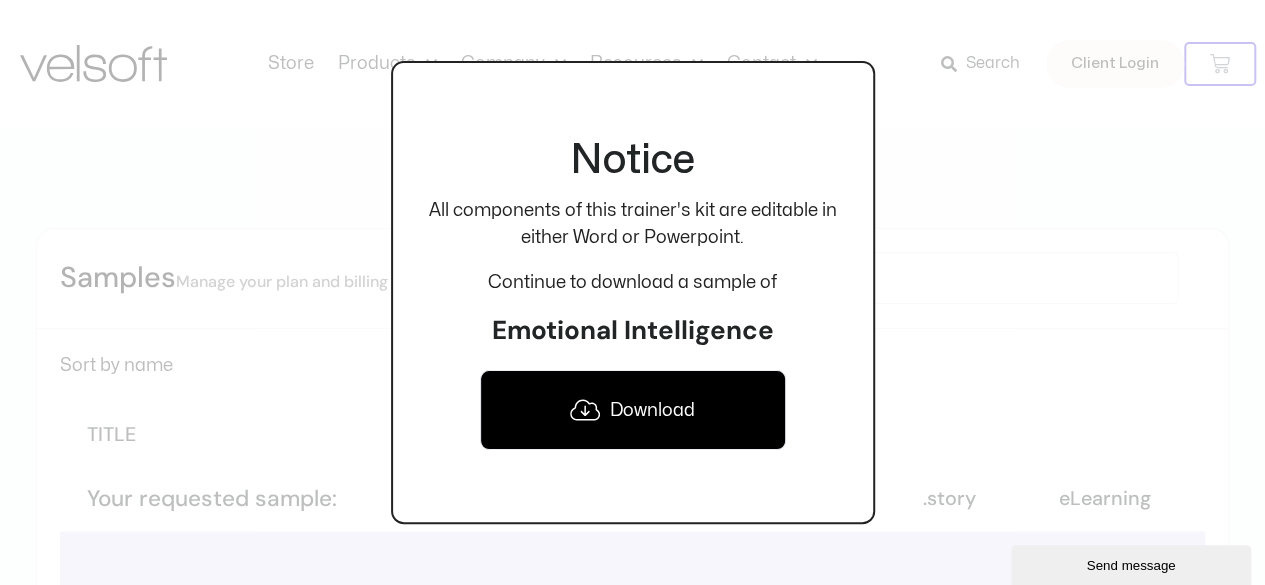 click at bounding box center (632, 292) 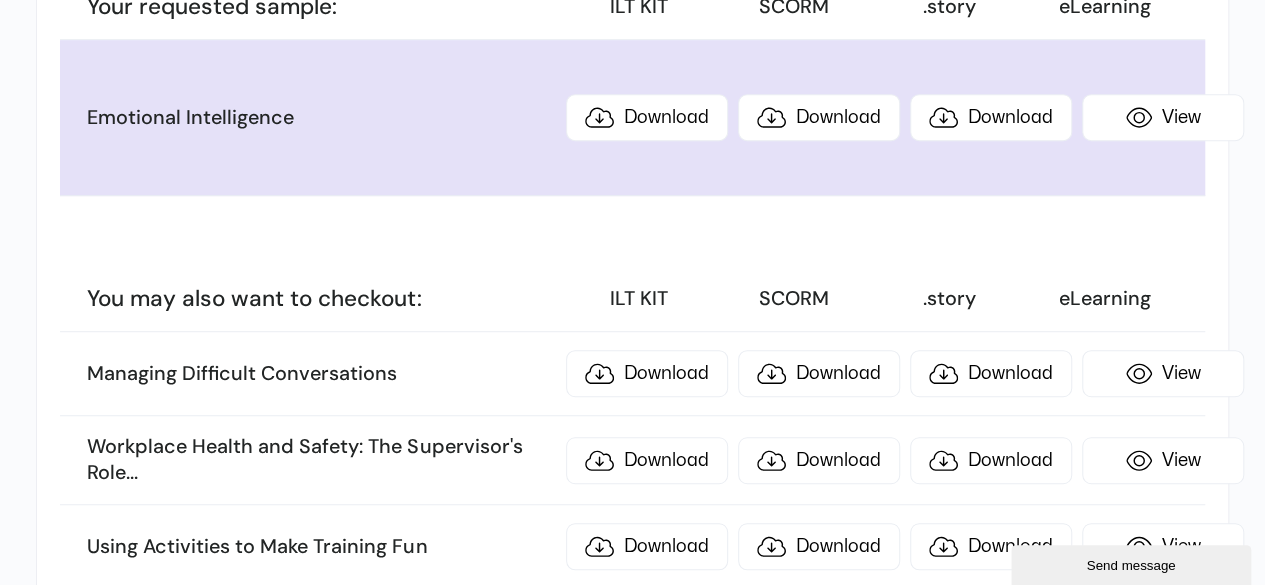 scroll, scrollTop: 400, scrollLeft: 0, axis: vertical 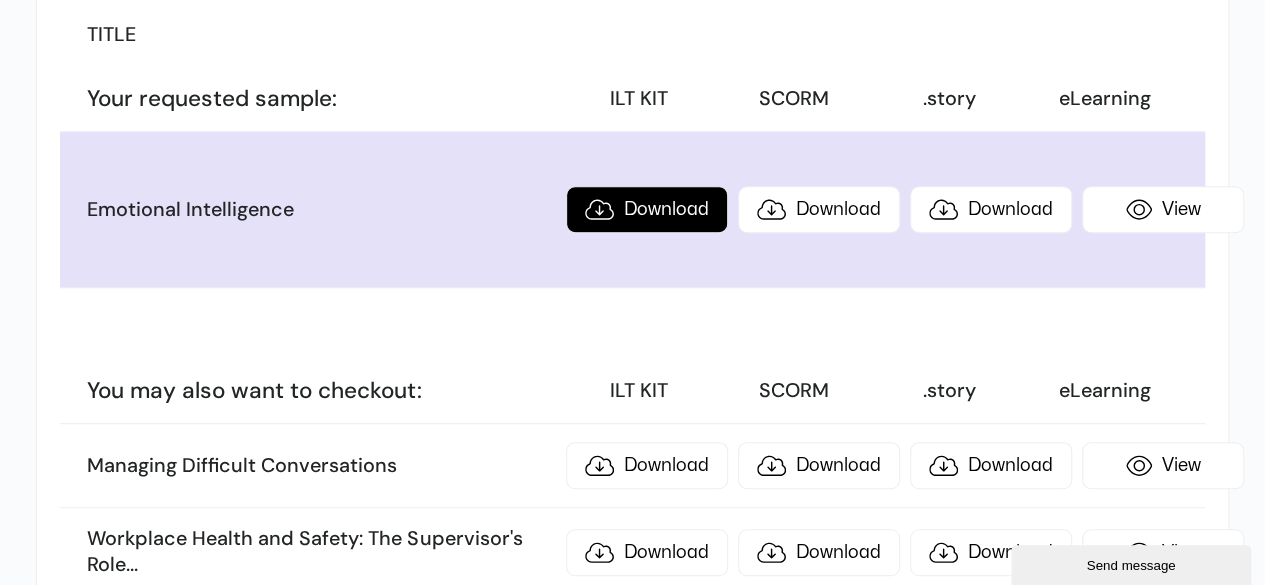 click on "Download" at bounding box center (647, 209) 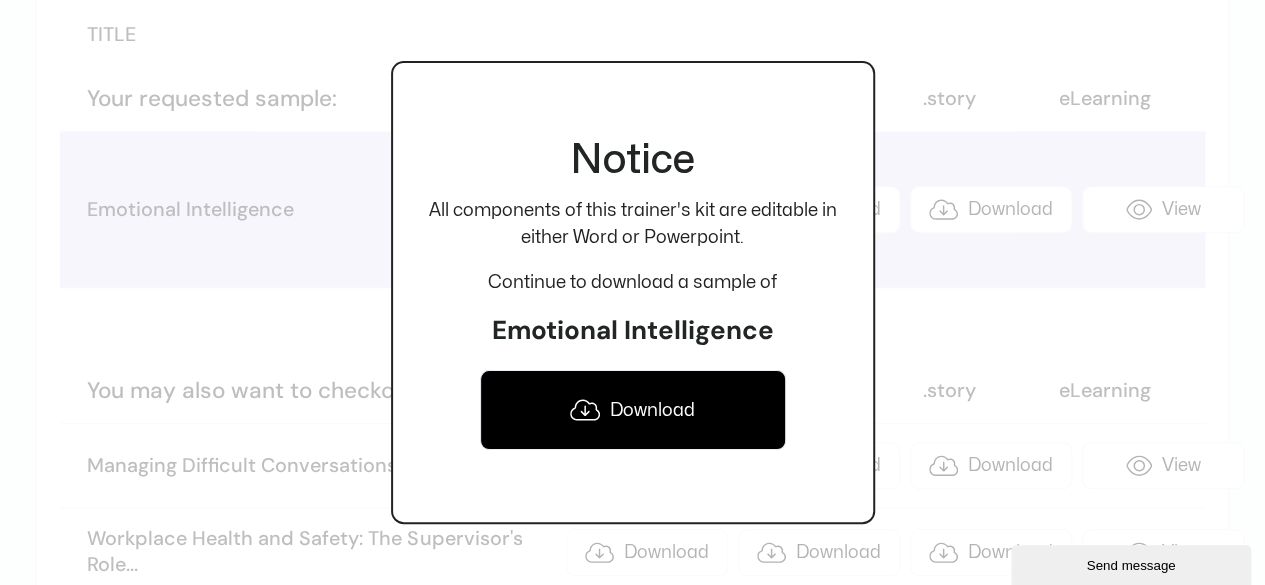 click on "Download" at bounding box center (633, 410) 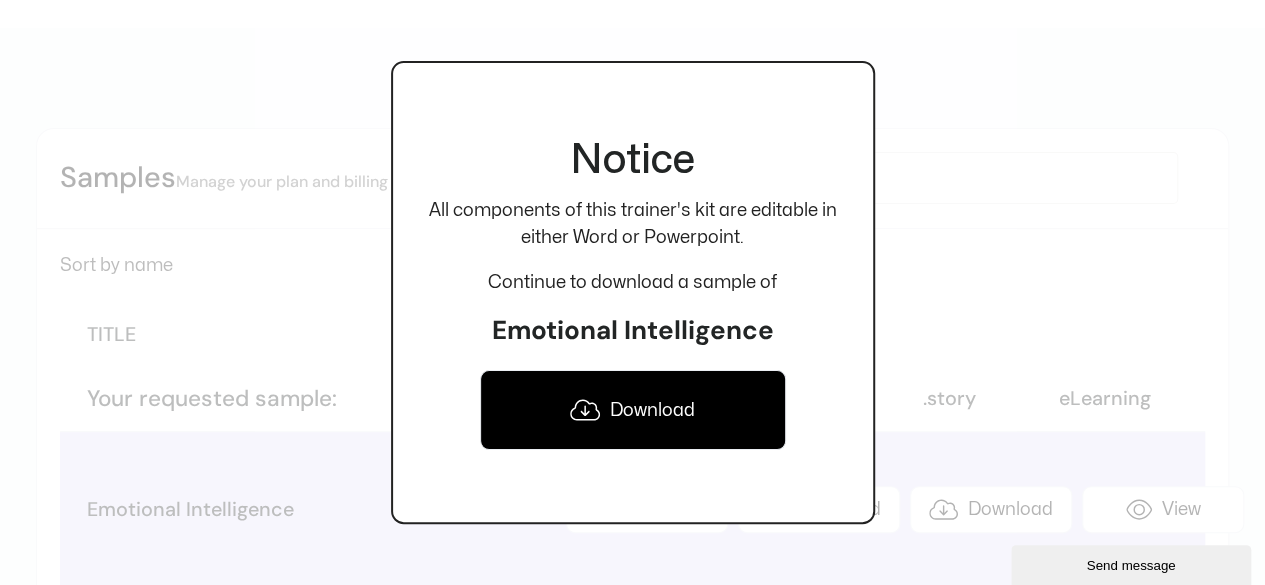 scroll, scrollTop: 0, scrollLeft: 0, axis: both 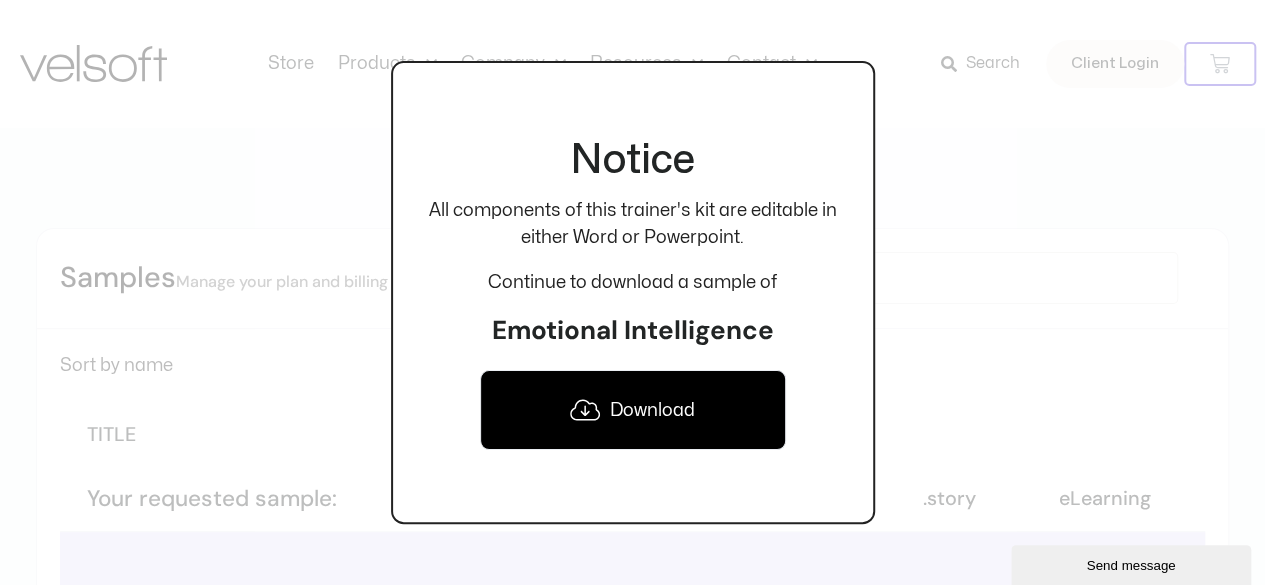 click at bounding box center [632, 292] 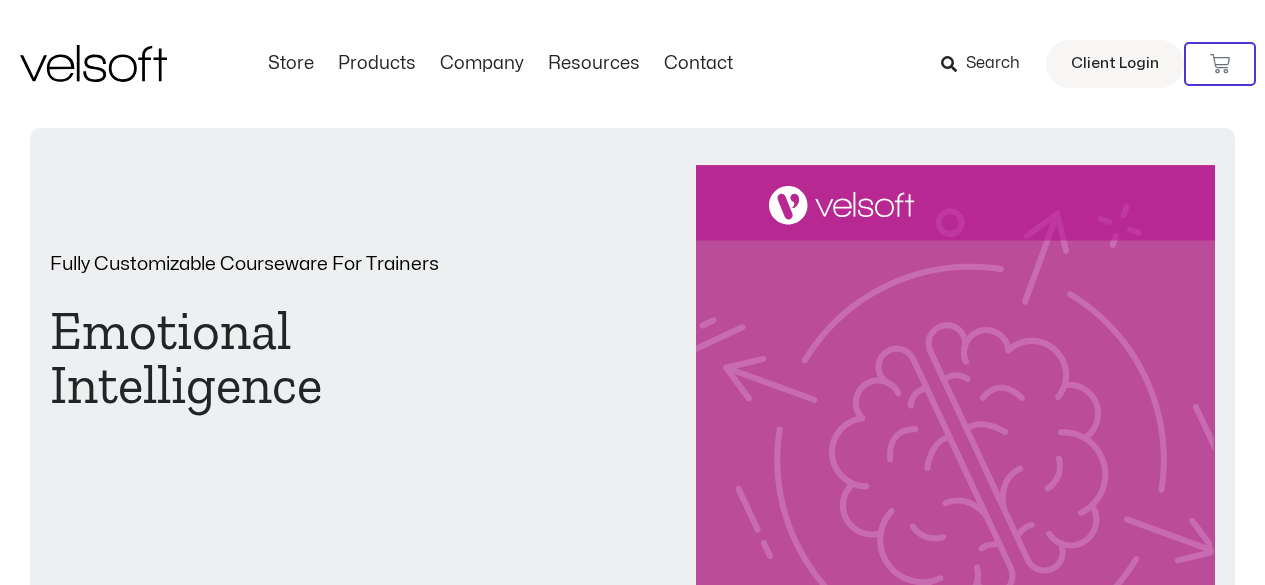 scroll, scrollTop: 405, scrollLeft: 0, axis: vertical 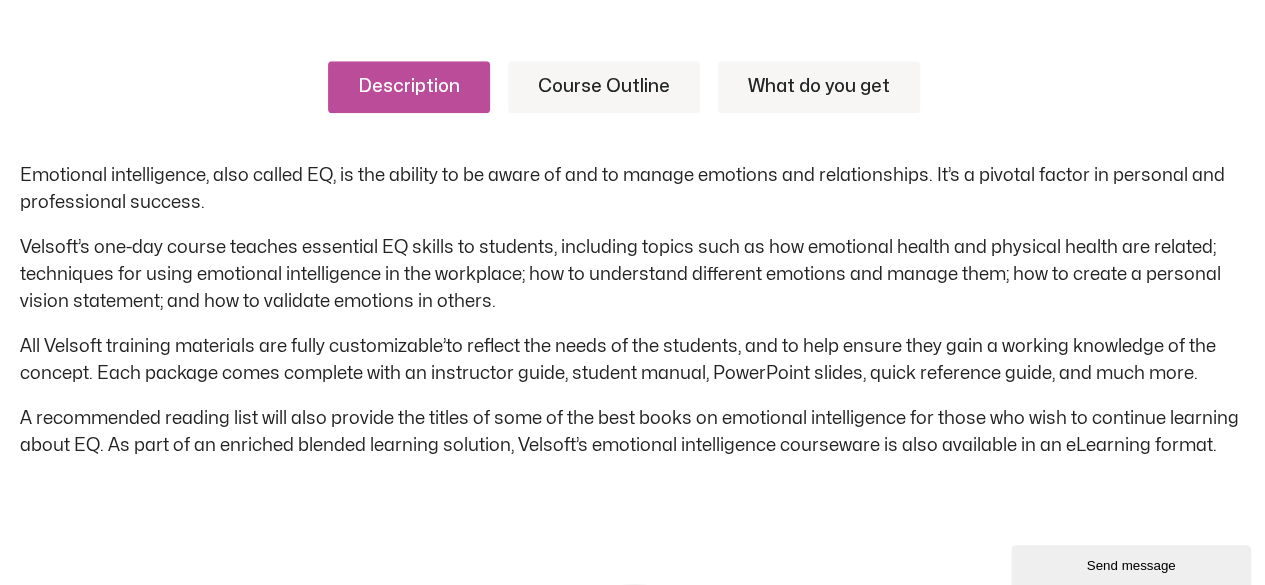 click on "Course Outline" at bounding box center [604, 87] 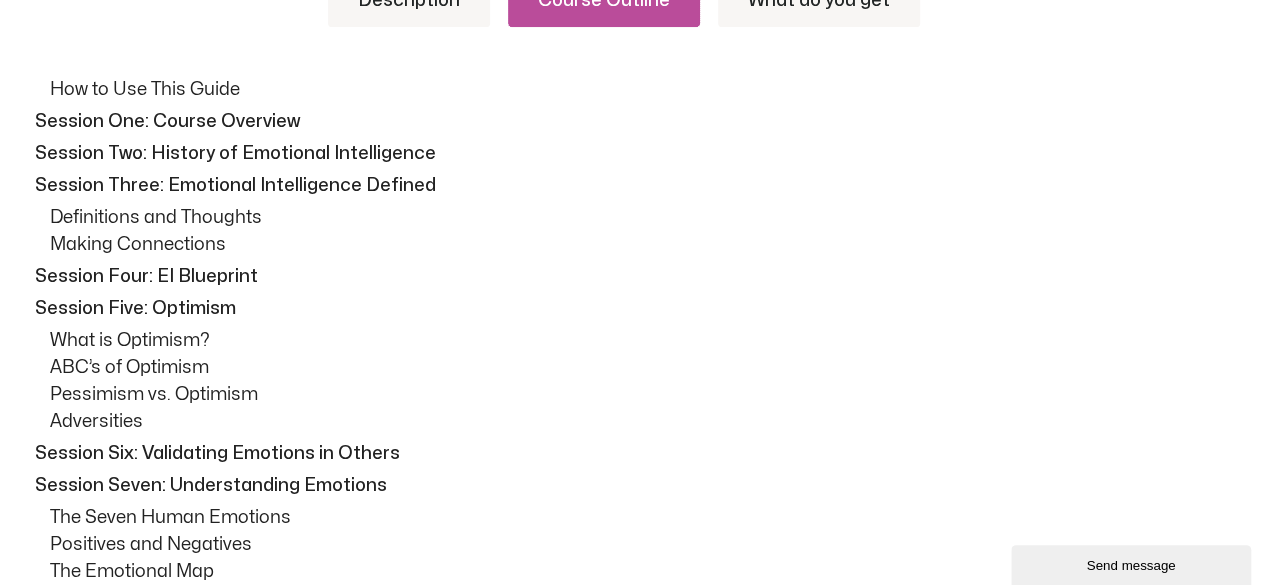scroll, scrollTop: 1000, scrollLeft: 0, axis: vertical 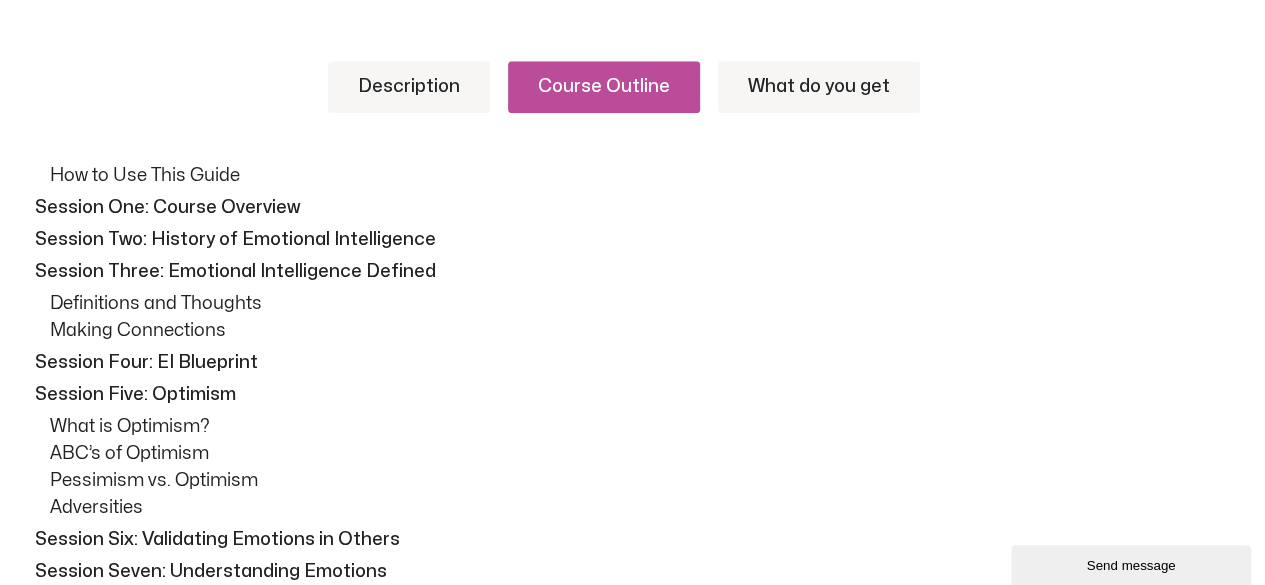 click on "Description" at bounding box center (409, 87) 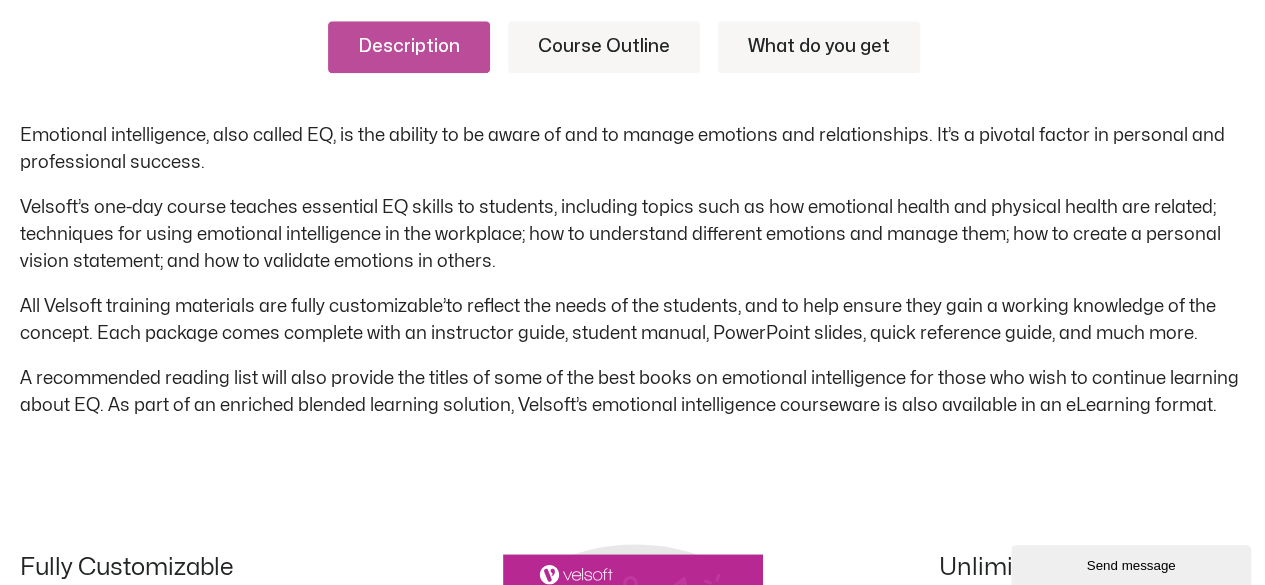 scroll, scrollTop: 800, scrollLeft: 0, axis: vertical 